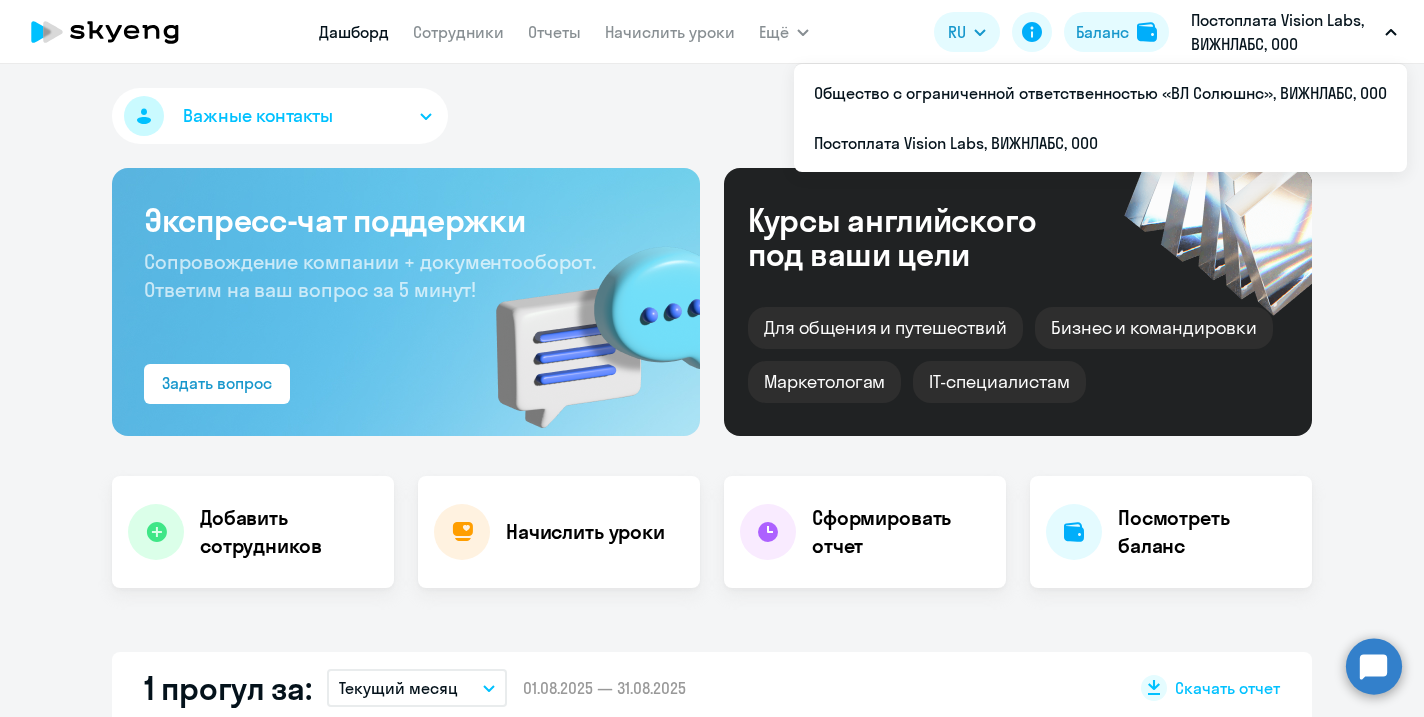 select on "30" 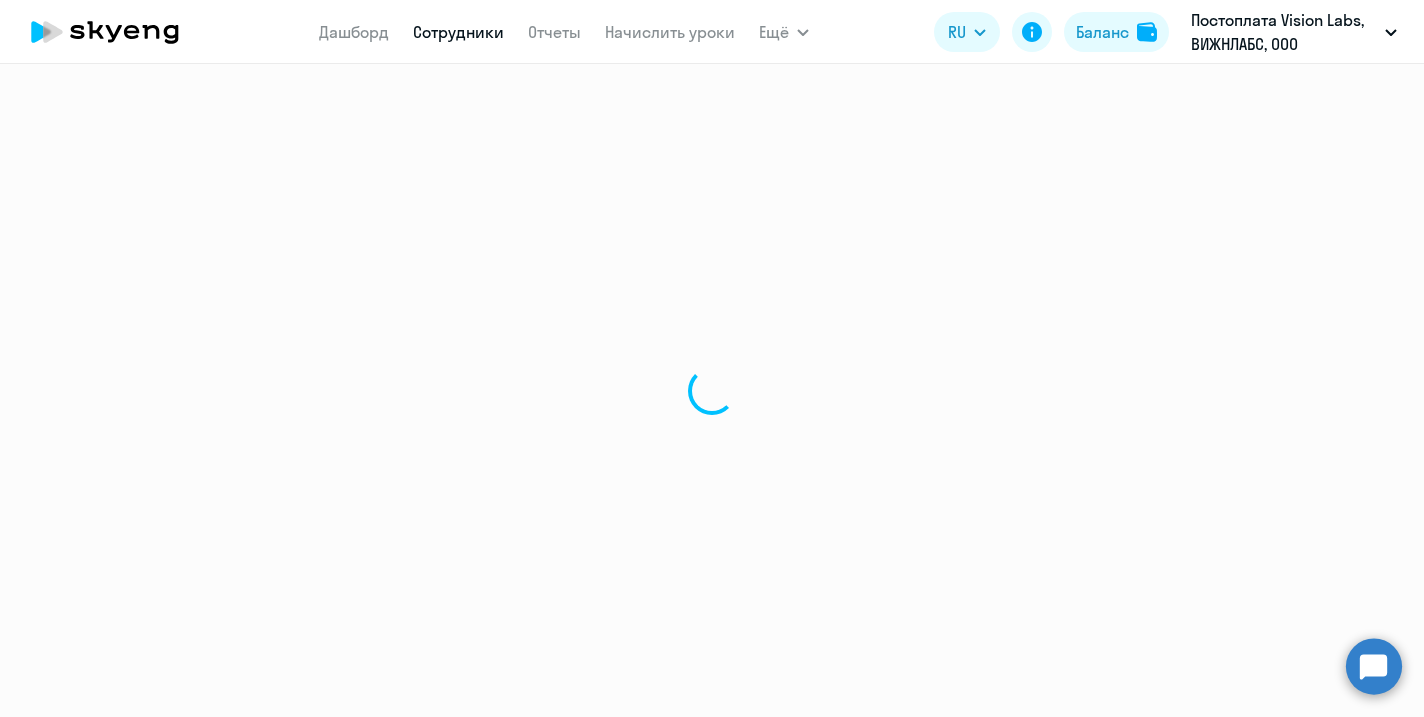 select on "30" 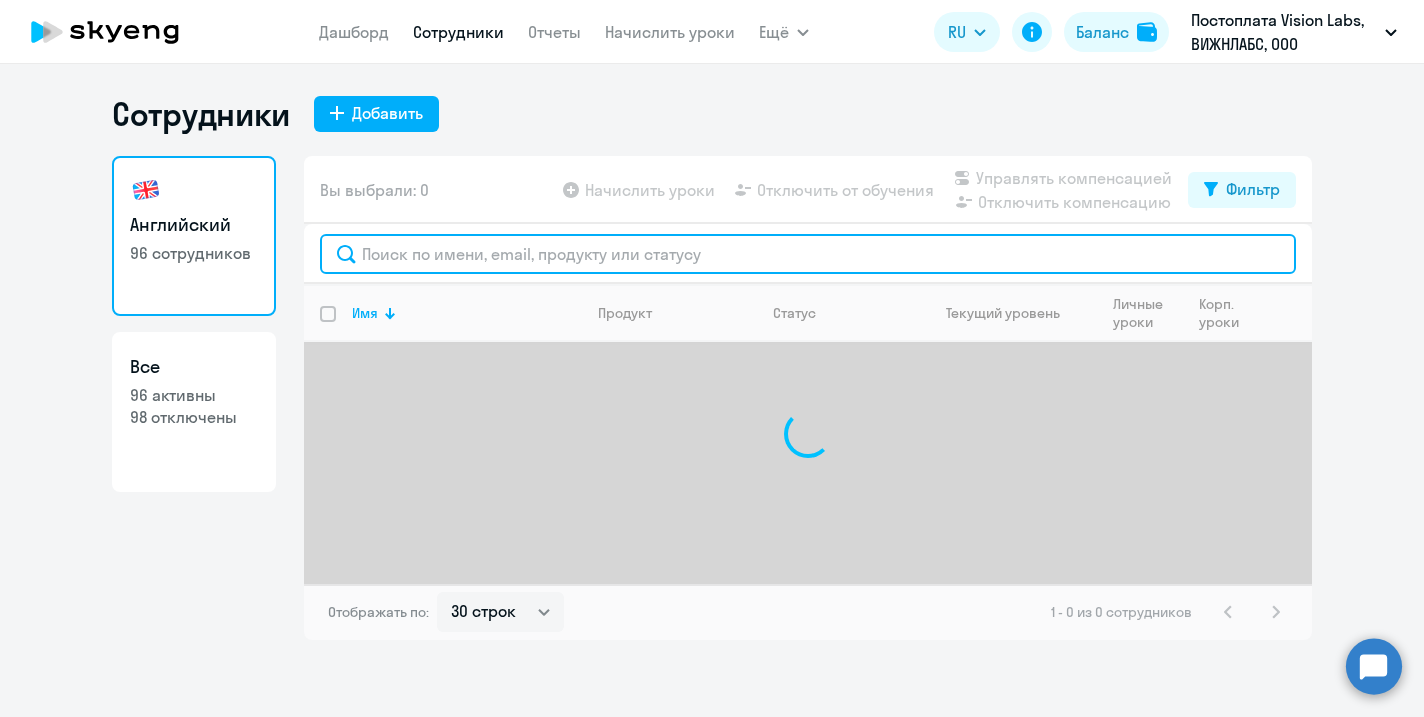 click 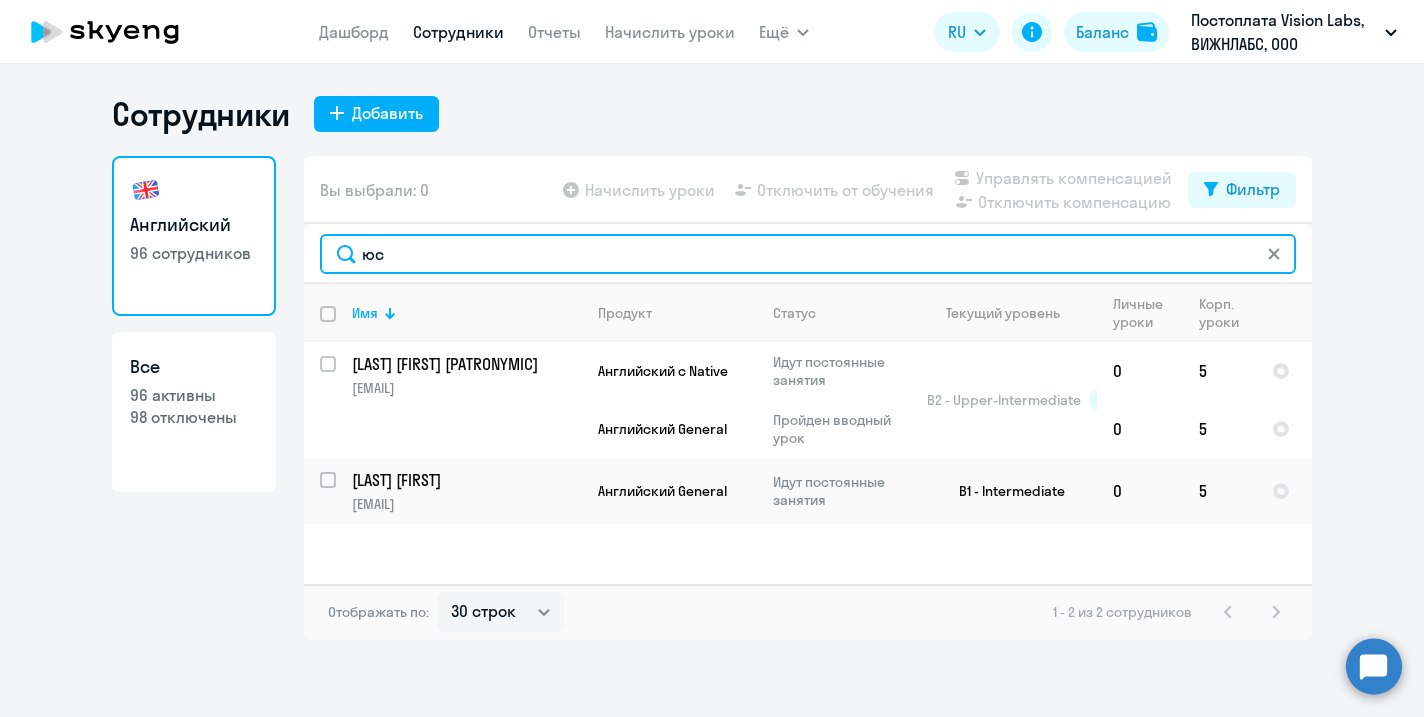 type on "ю" 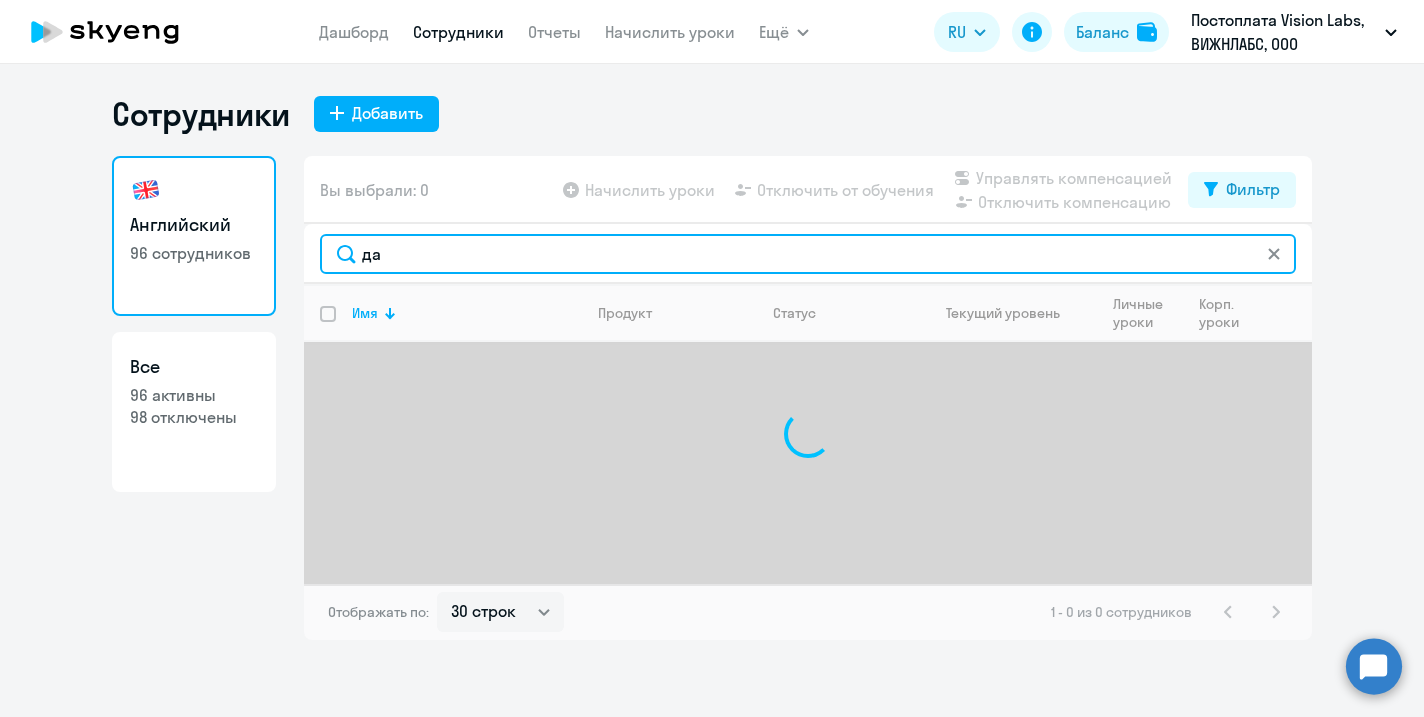 type on "д" 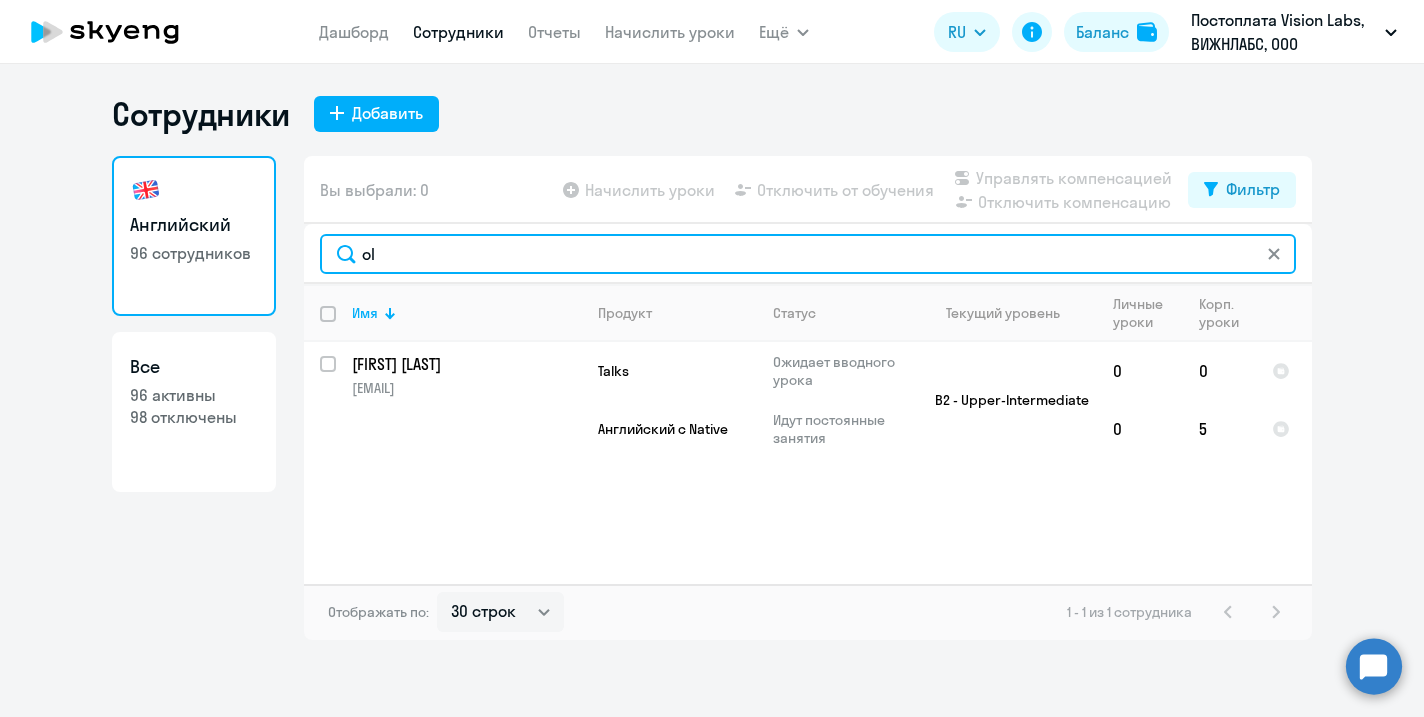 type on "o" 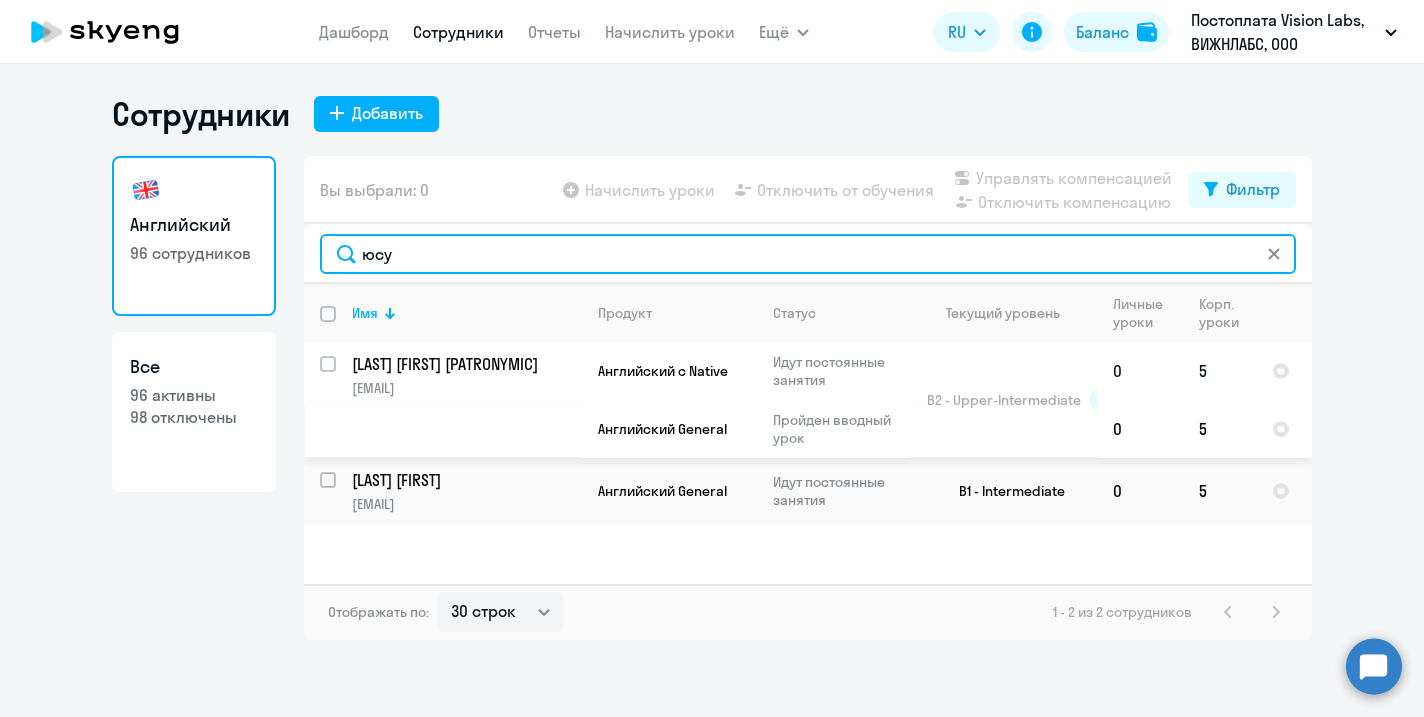 type on "юсу" 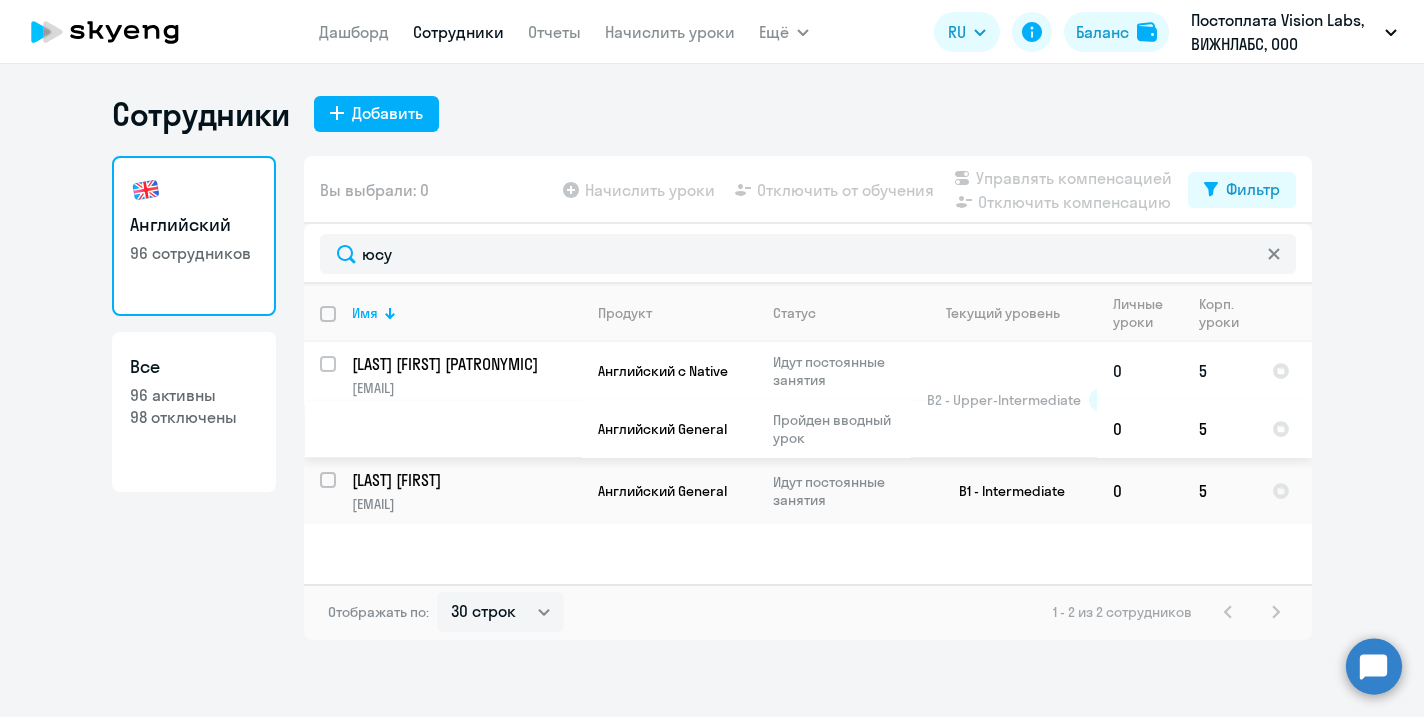 click on "[LAST] [FIRST] [PATRONYMIC]" 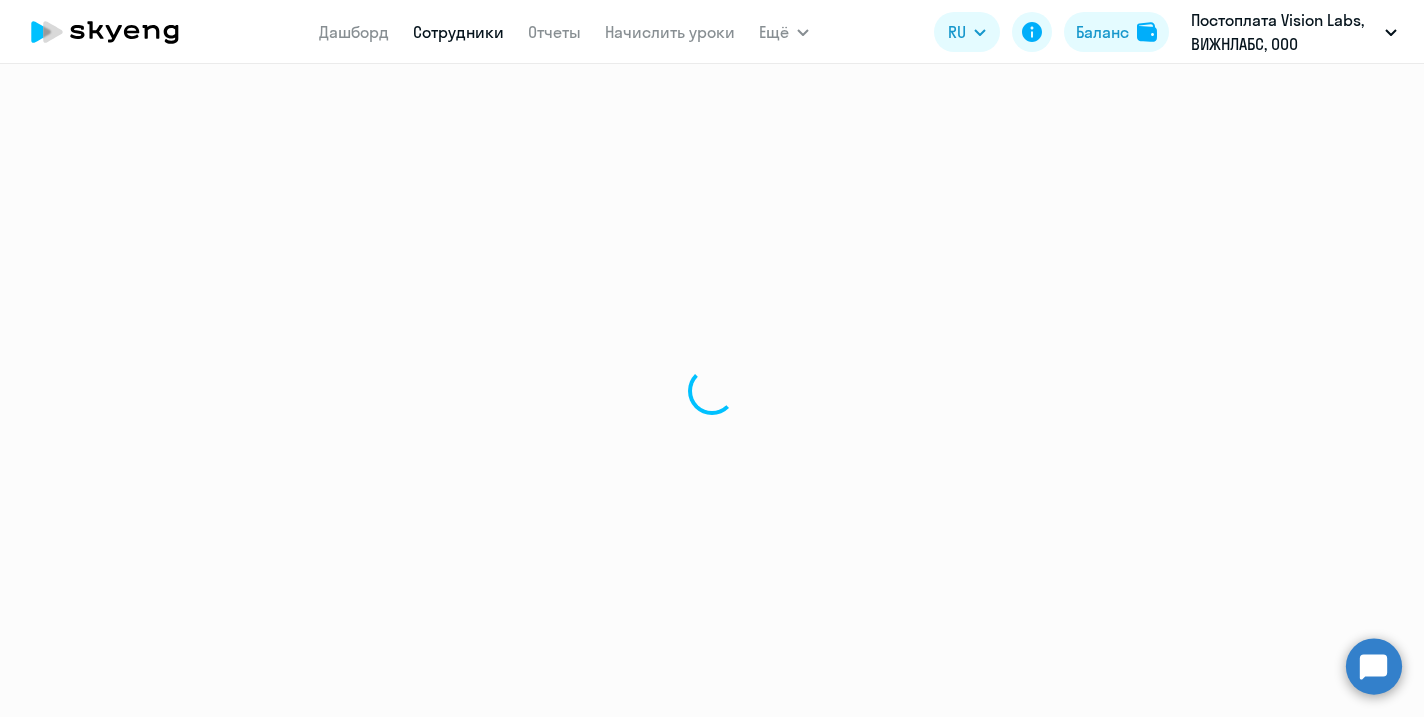 select on "english" 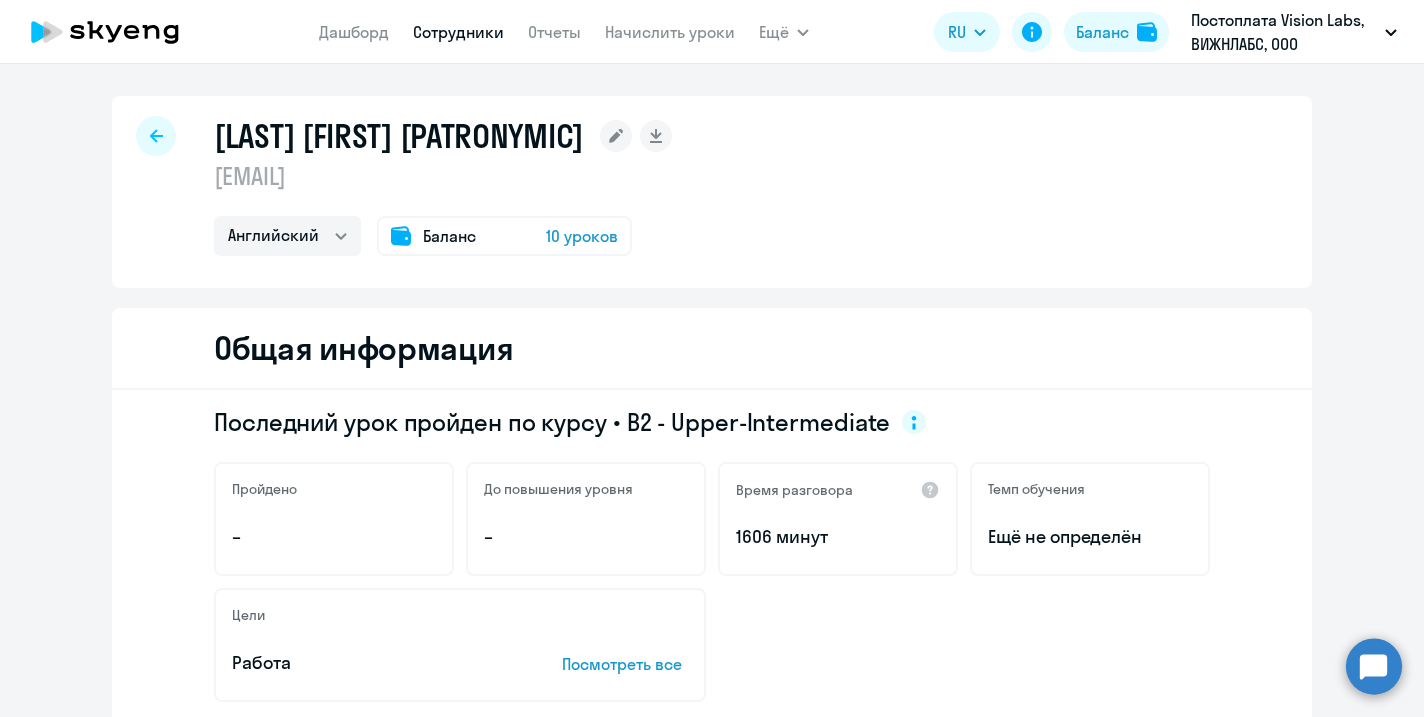 click on "10 уроков" 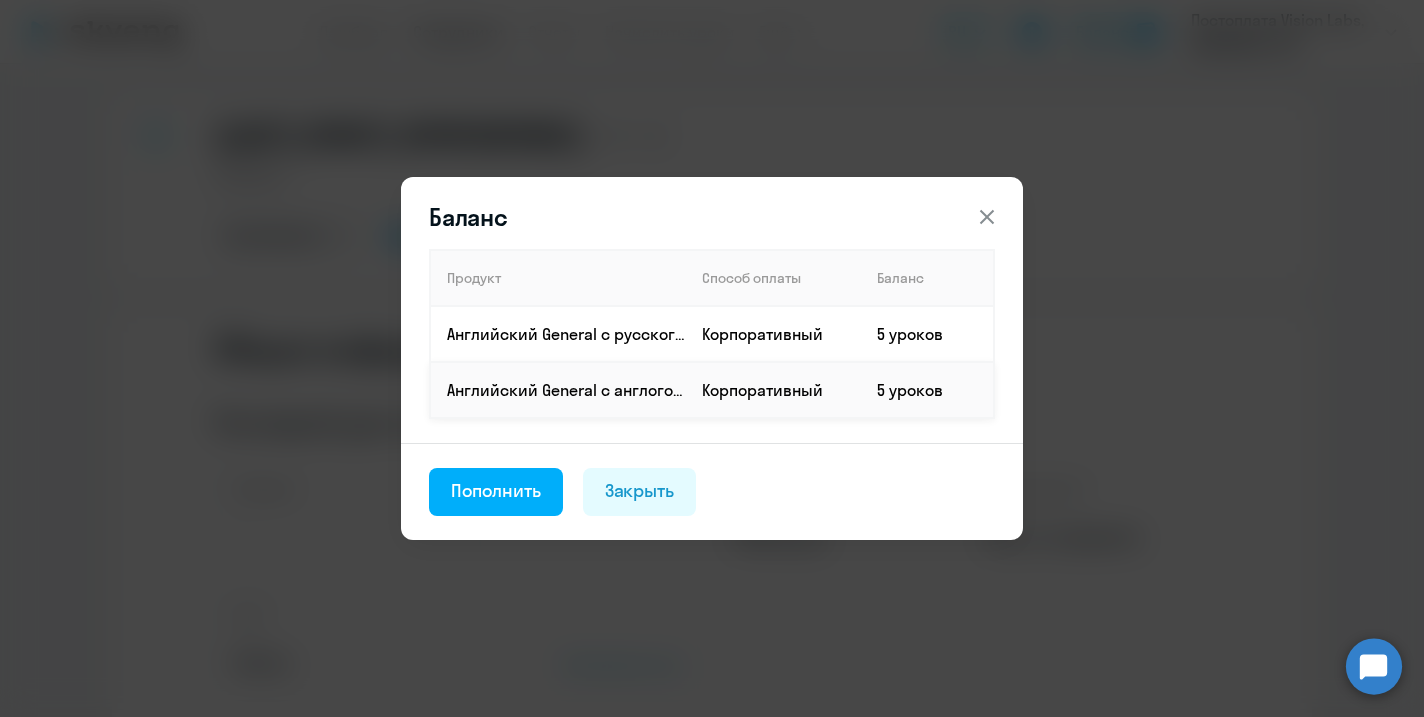 click on "5 уроков" at bounding box center [927, 390] 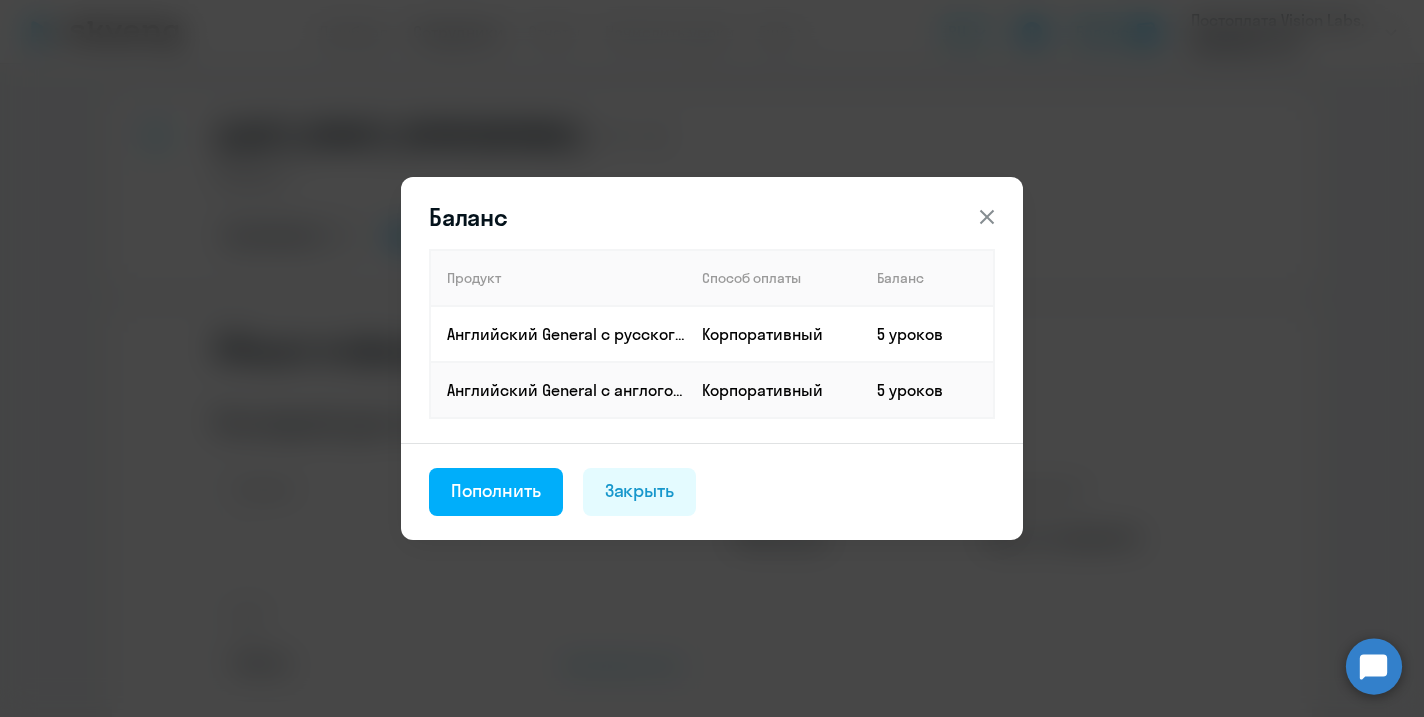 click 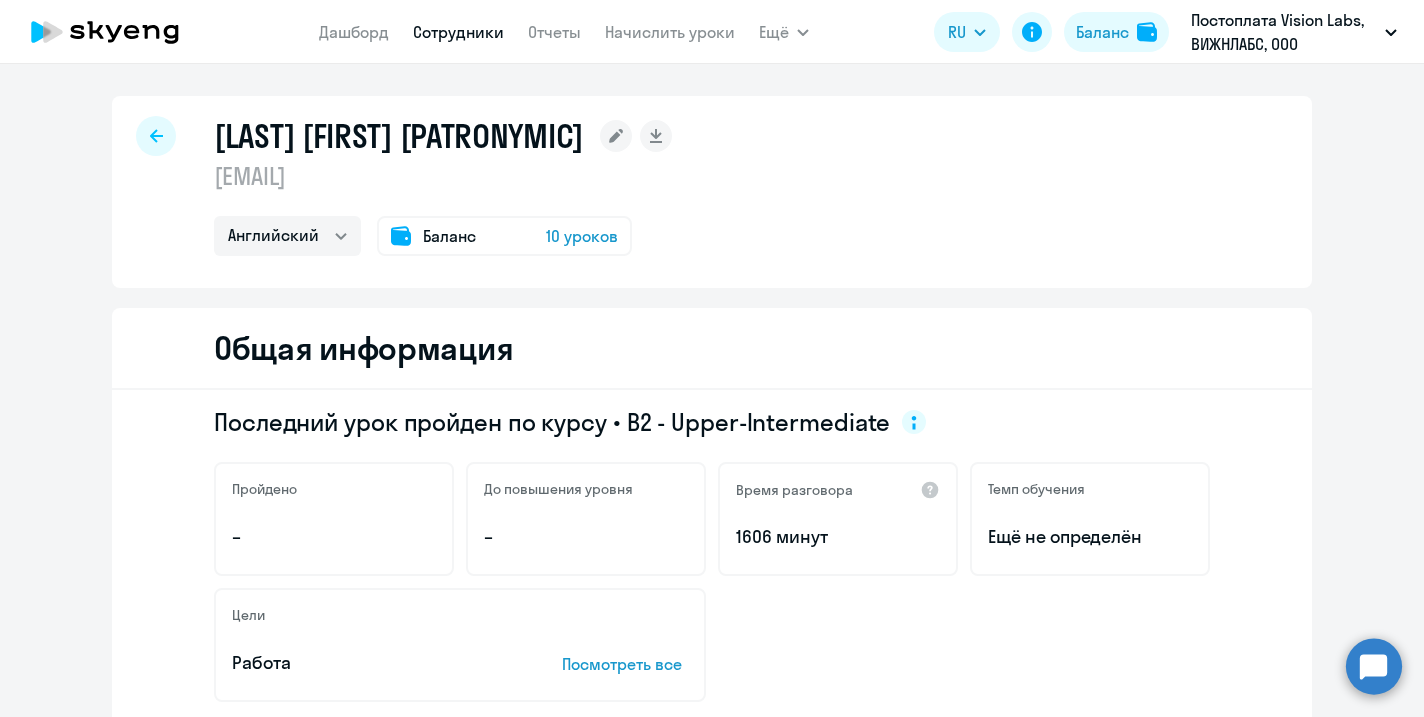 click 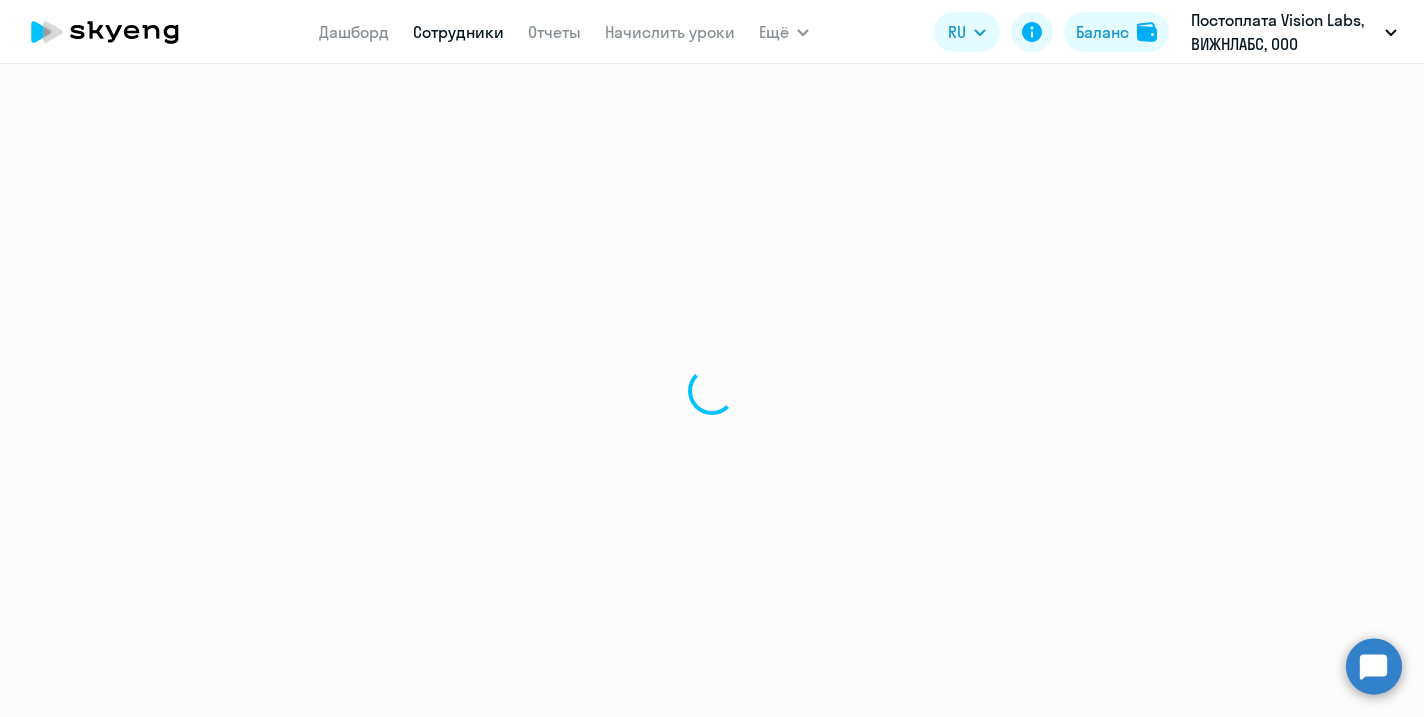 select on "30" 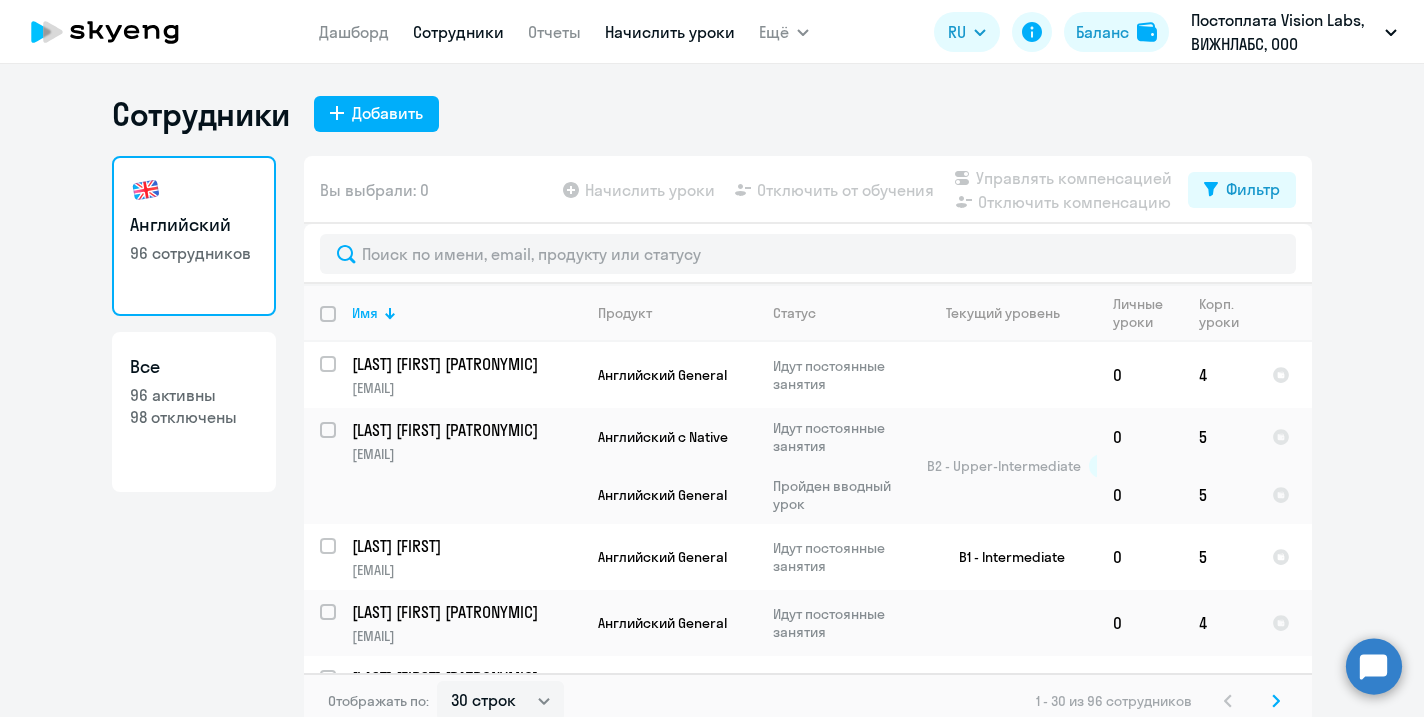 click on "Начислить уроки" at bounding box center (670, 32) 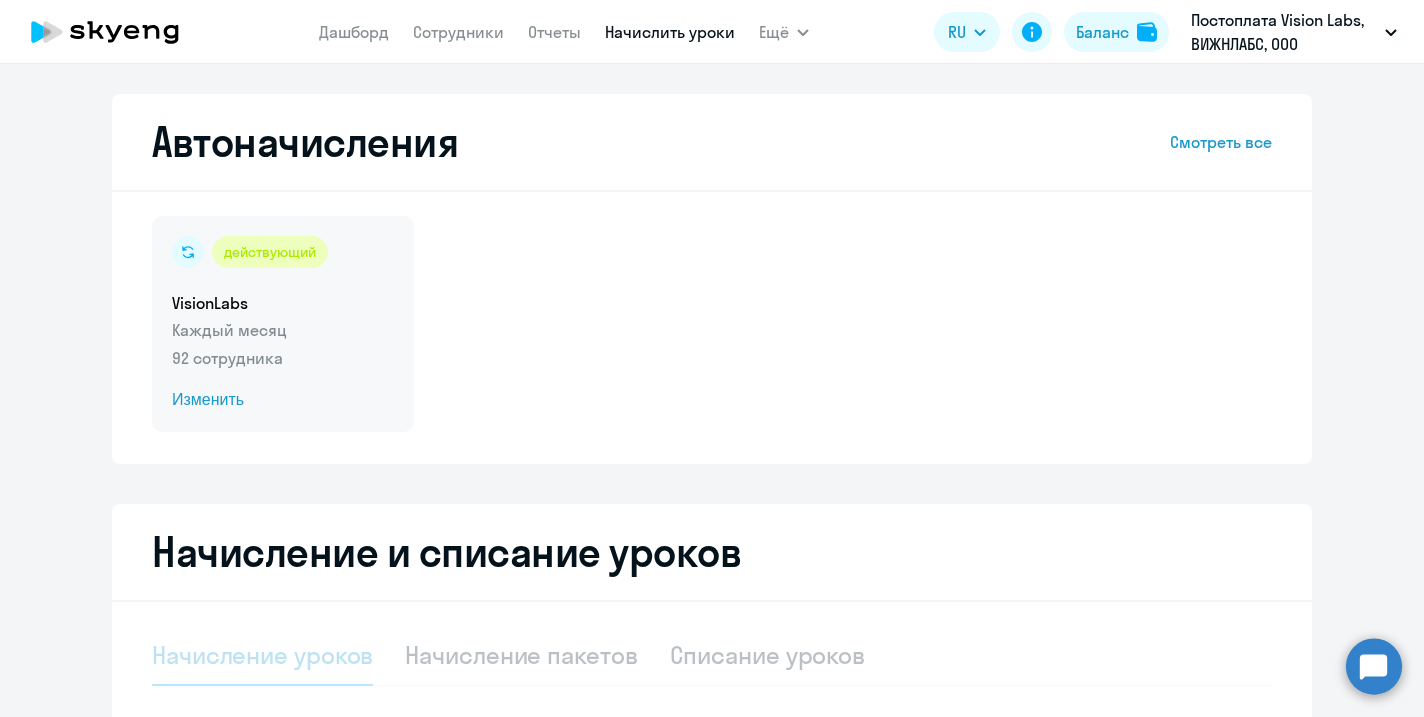 select on "10" 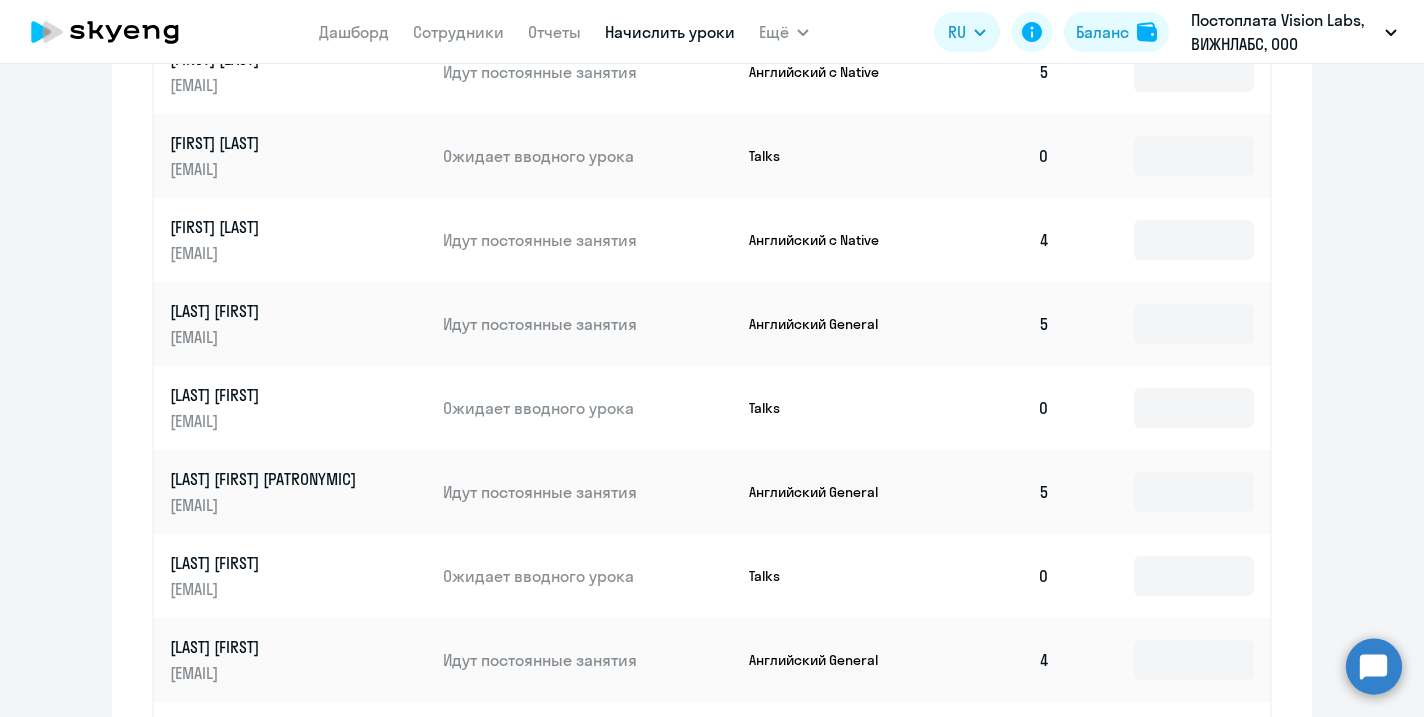 scroll, scrollTop: 0, scrollLeft: 0, axis: both 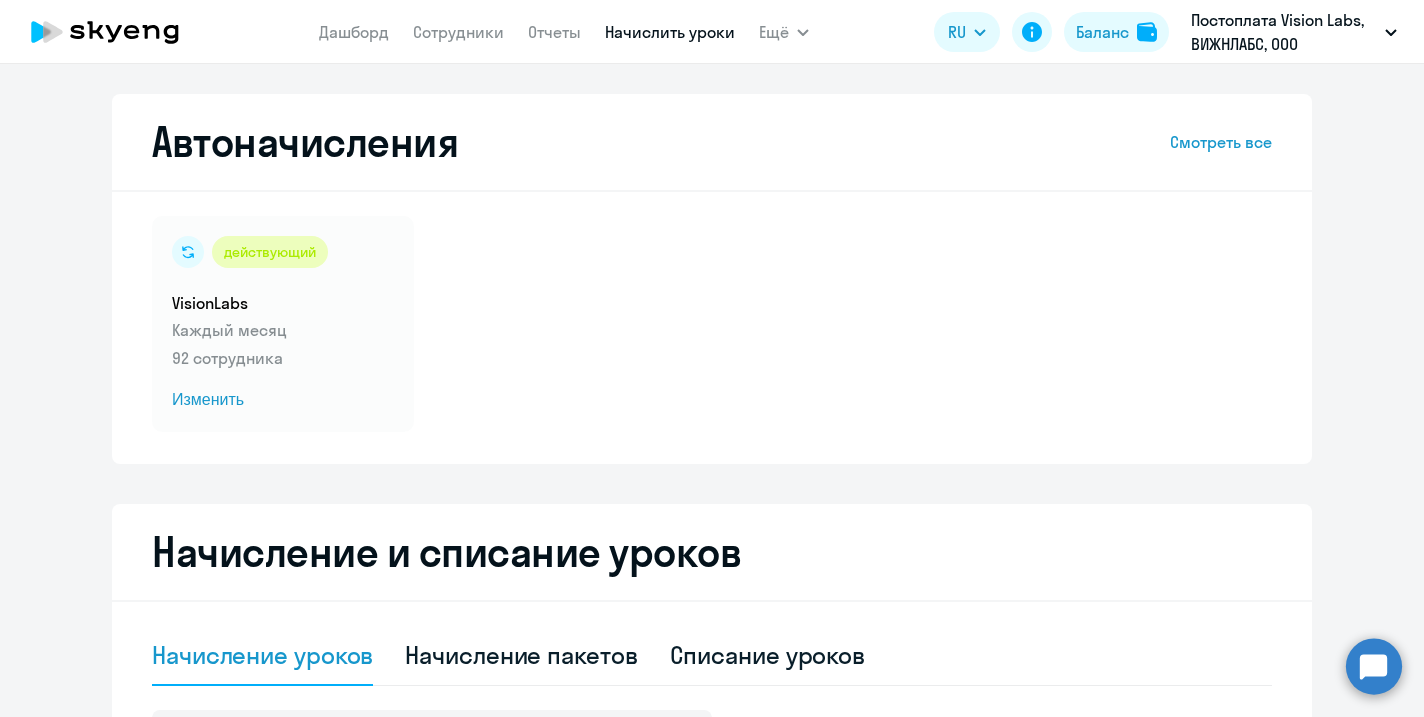 click 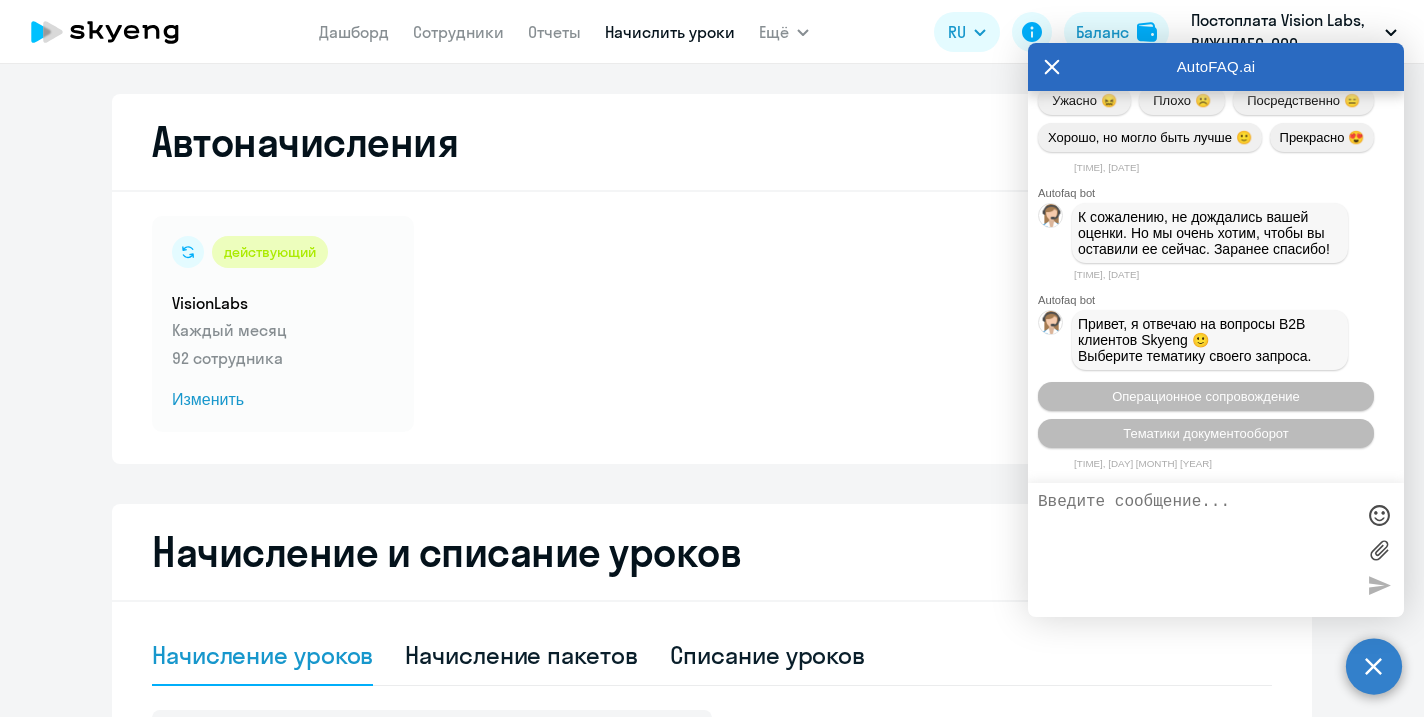 scroll, scrollTop: 26486, scrollLeft: 0, axis: vertical 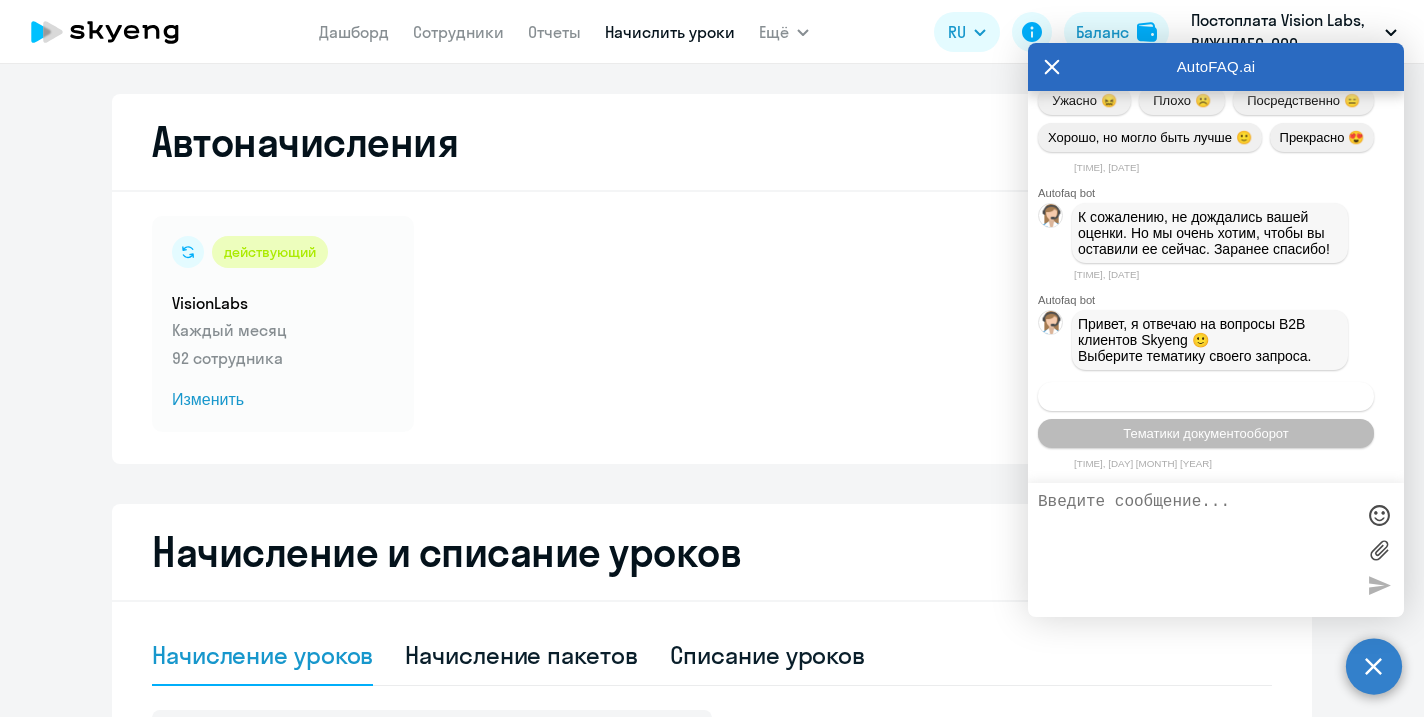 click on "Операционное сопровождение" at bounding box center [1206, 396] 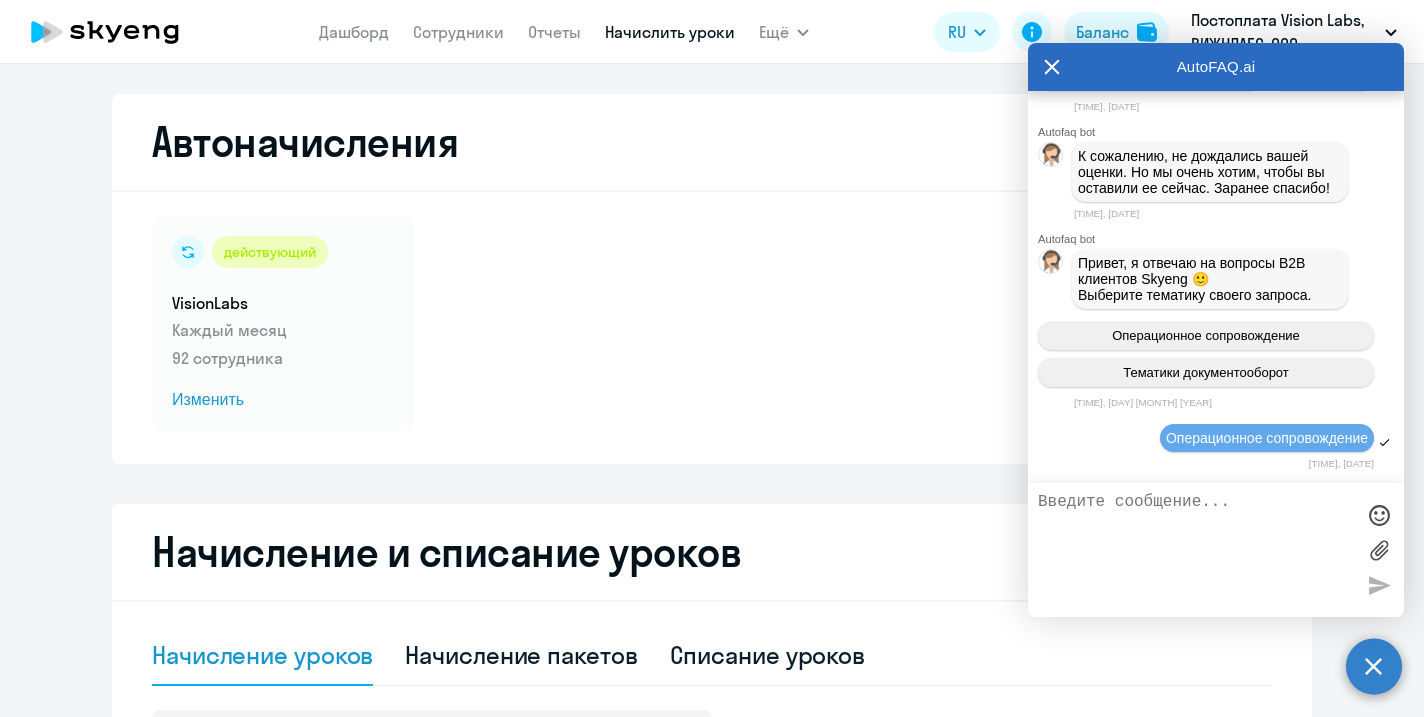 scroll, scrollTop: 26674, scrollLeft: 0, axis: vertical 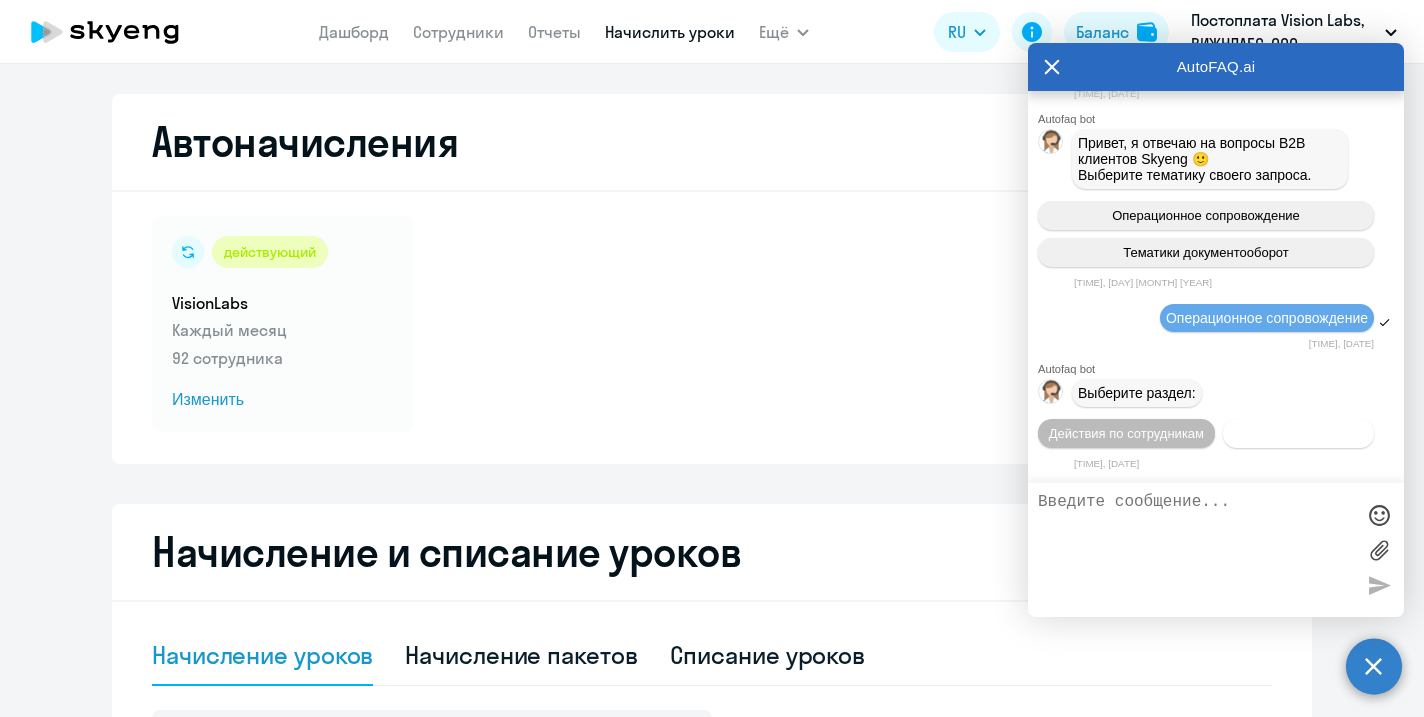 click on "Действия с балансом" at bounding box center (1298, 433) 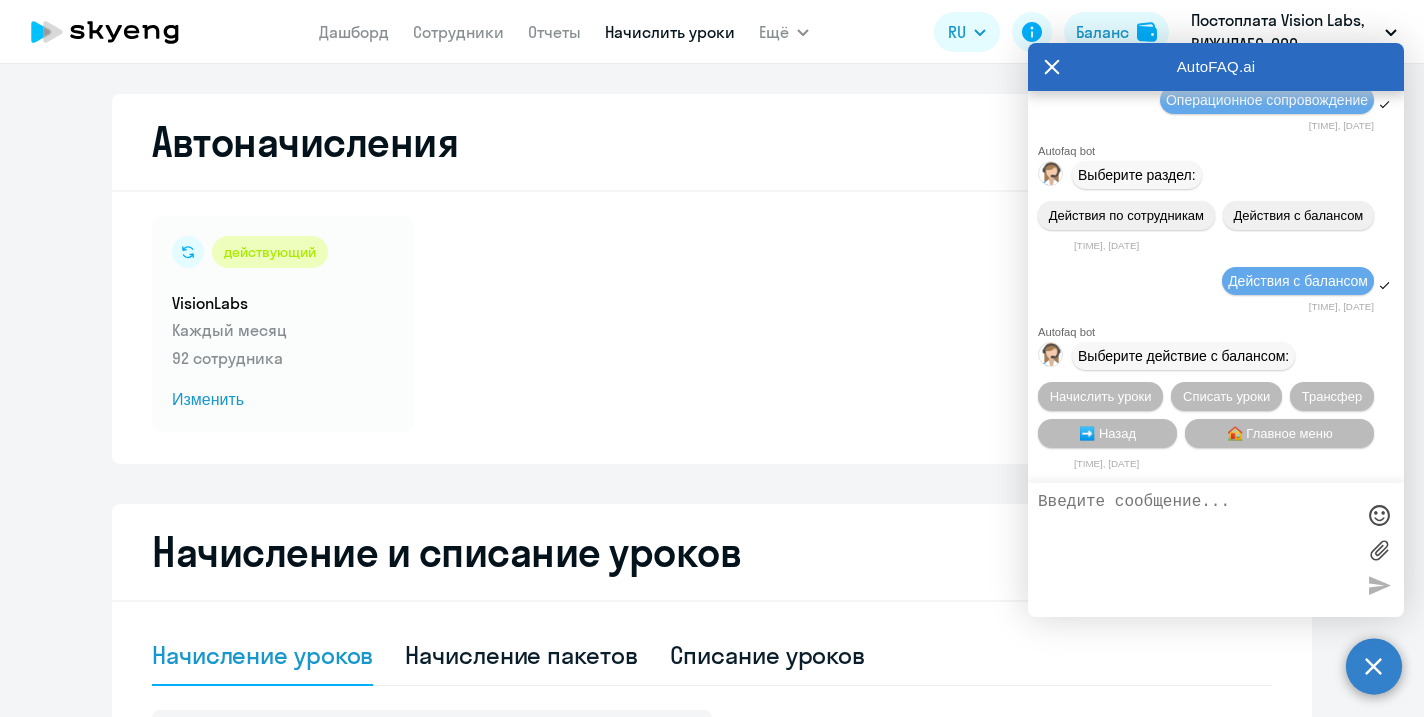 scroll, scrollTop: 26900, scrollLeft: 0, axis: vertical 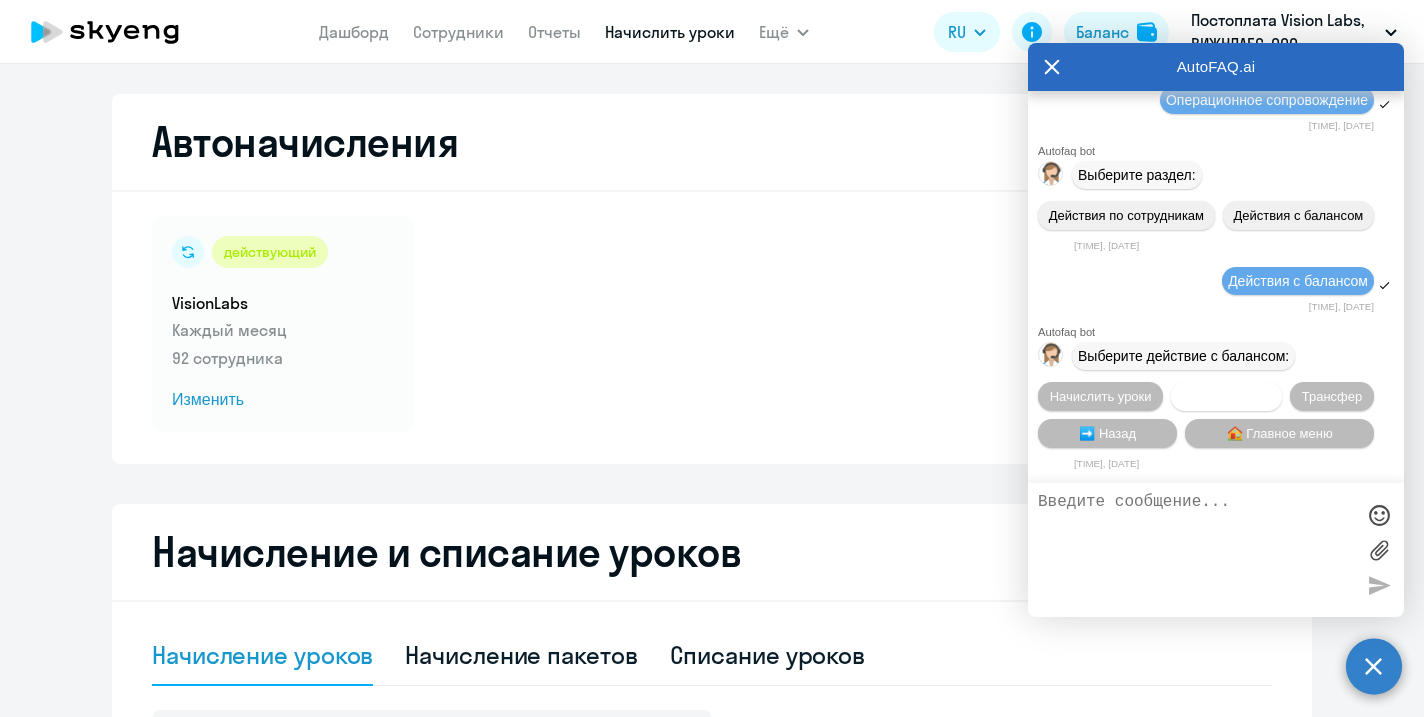 click on "Списать уроки" at bounding box center (1226, 396) 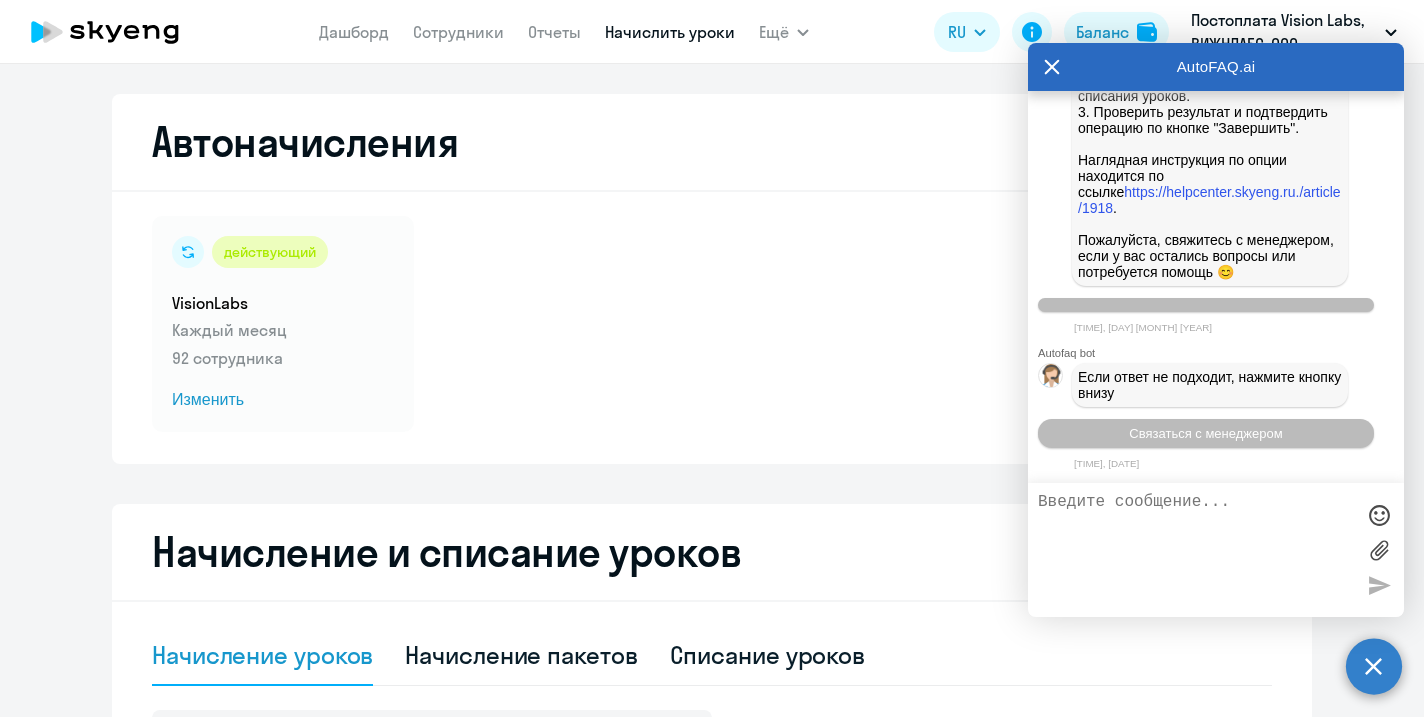 scroll, scrollTop: 27658, scrollLeft: 0, axis: vertical 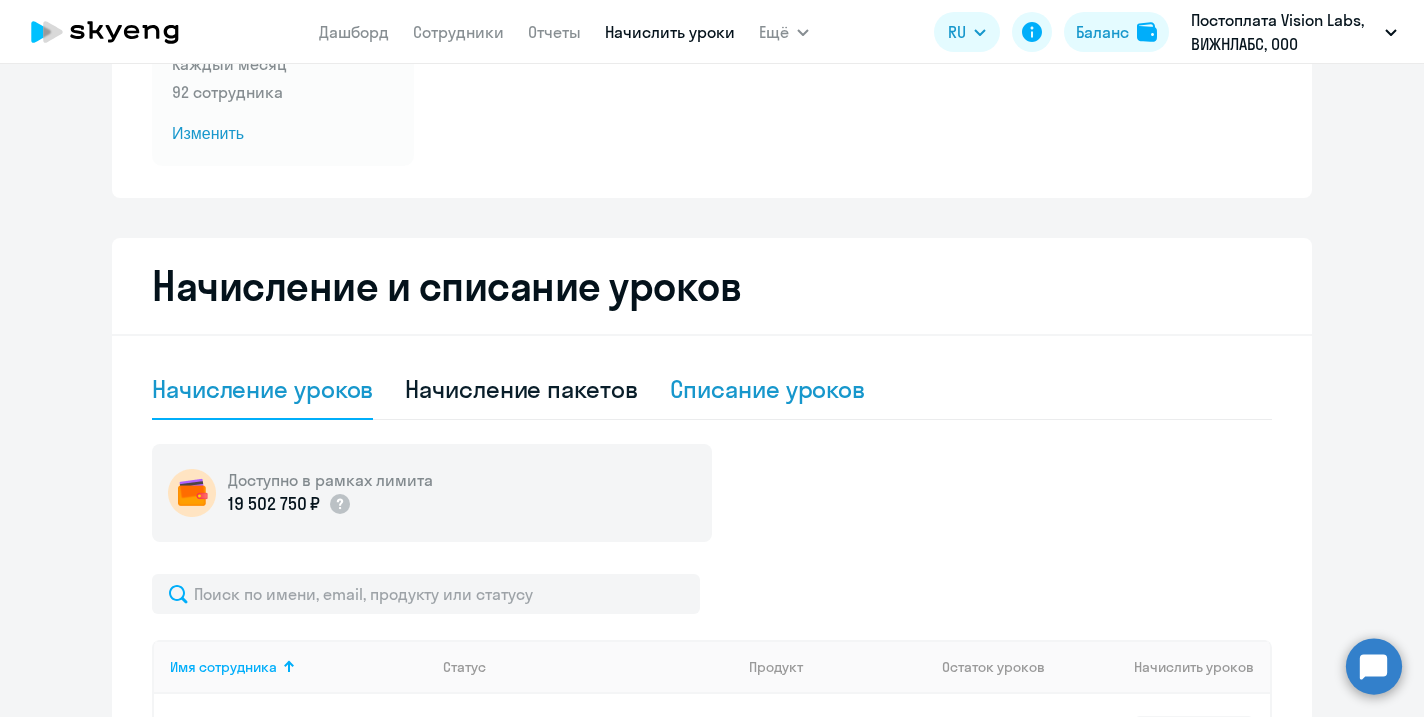 click on "Списание уроков" 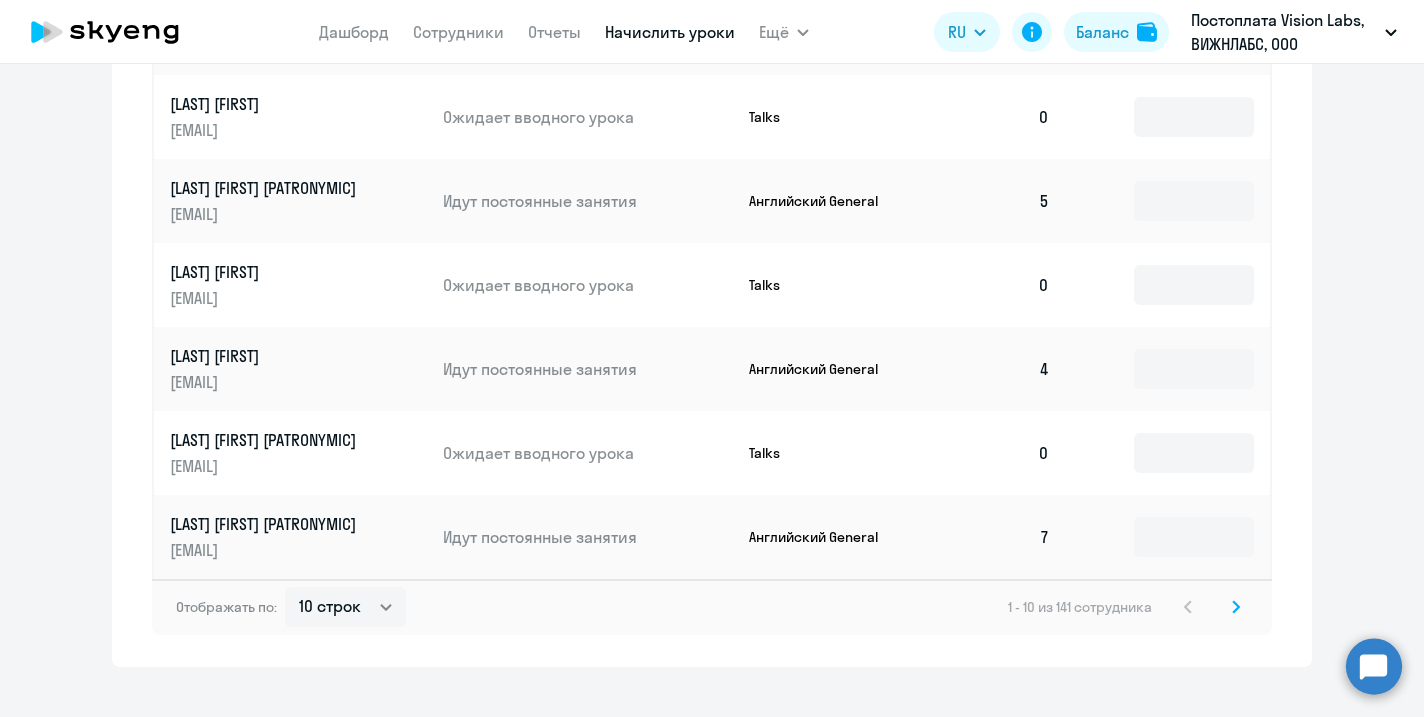 scroll, scrollTop: 1121, scrollLeft: 0, axis: vertical 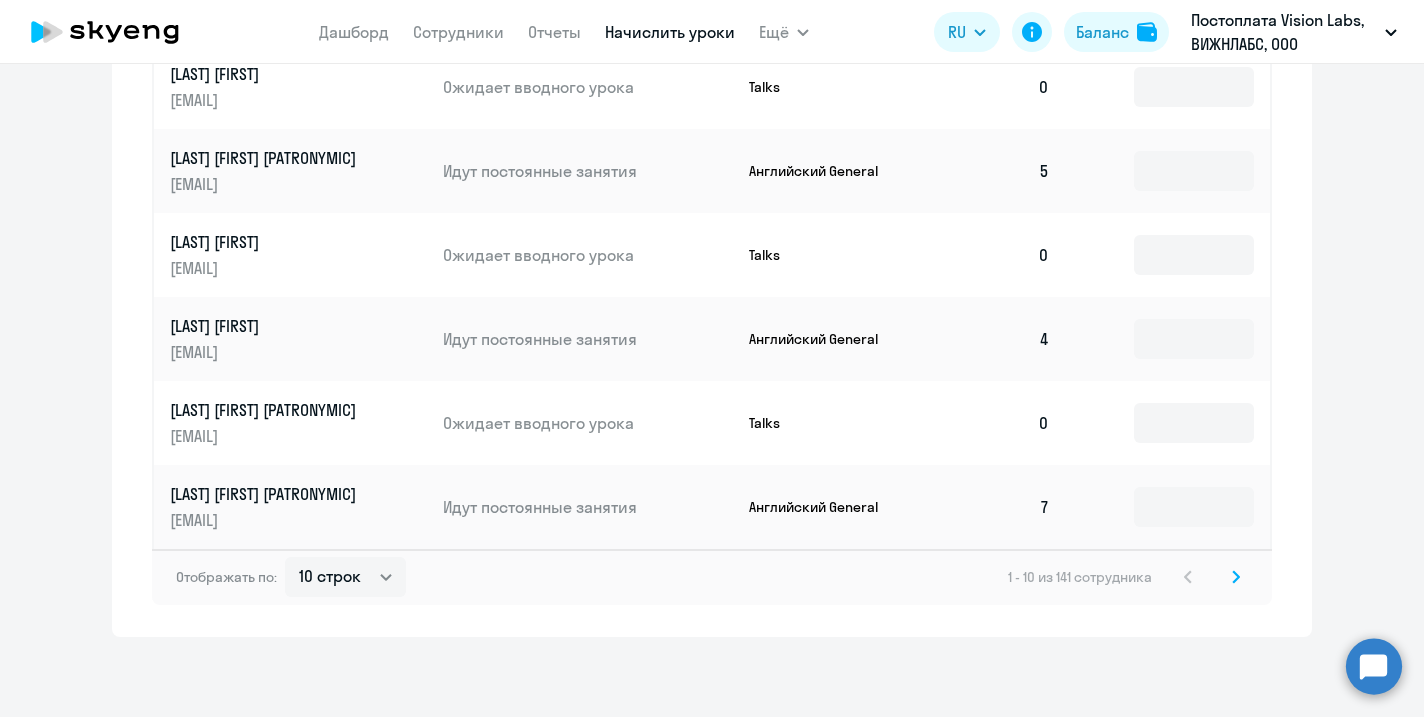 click 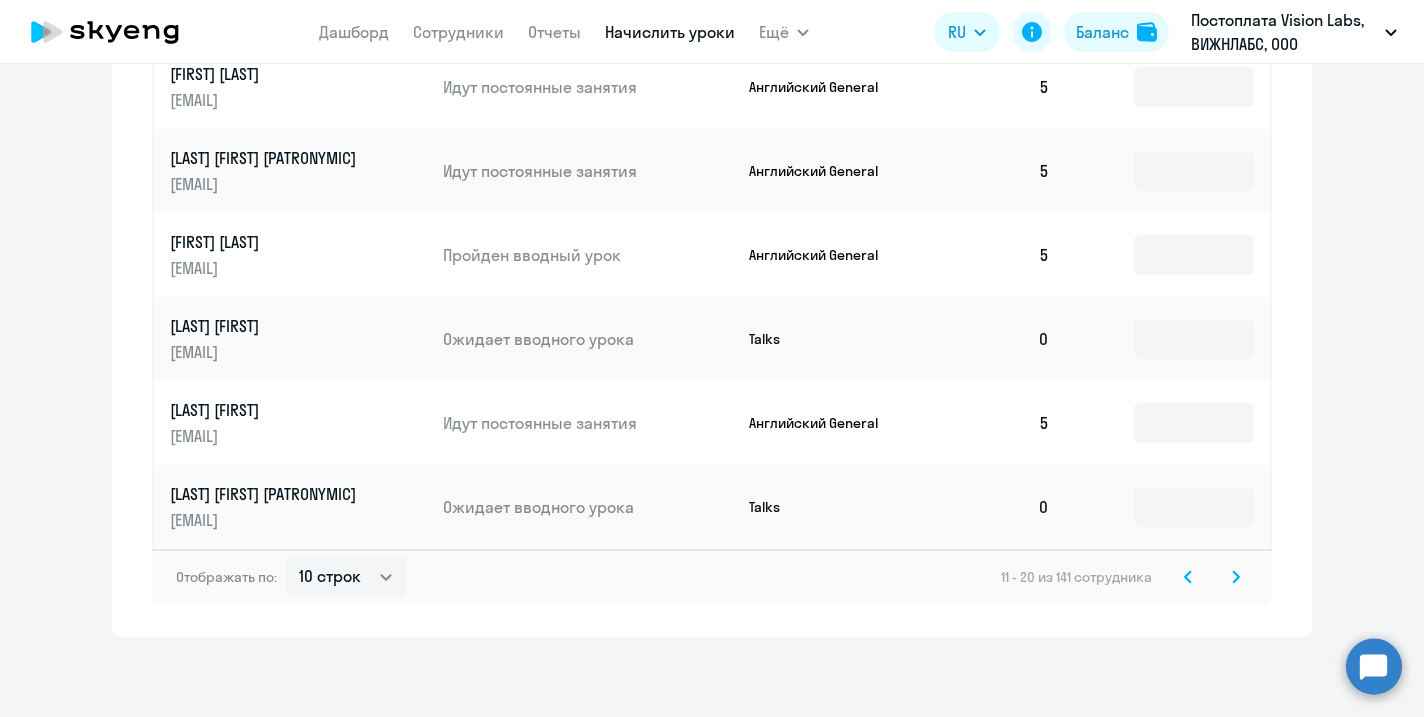 click 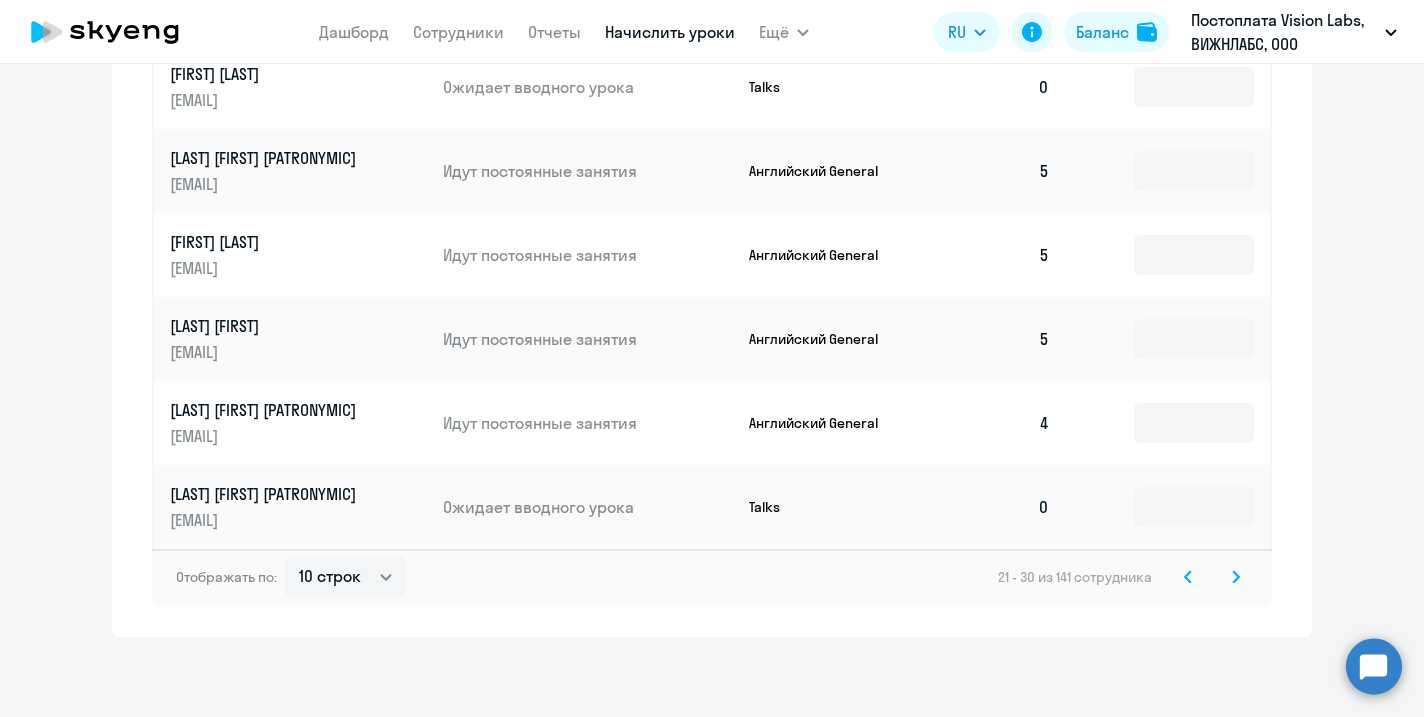 click 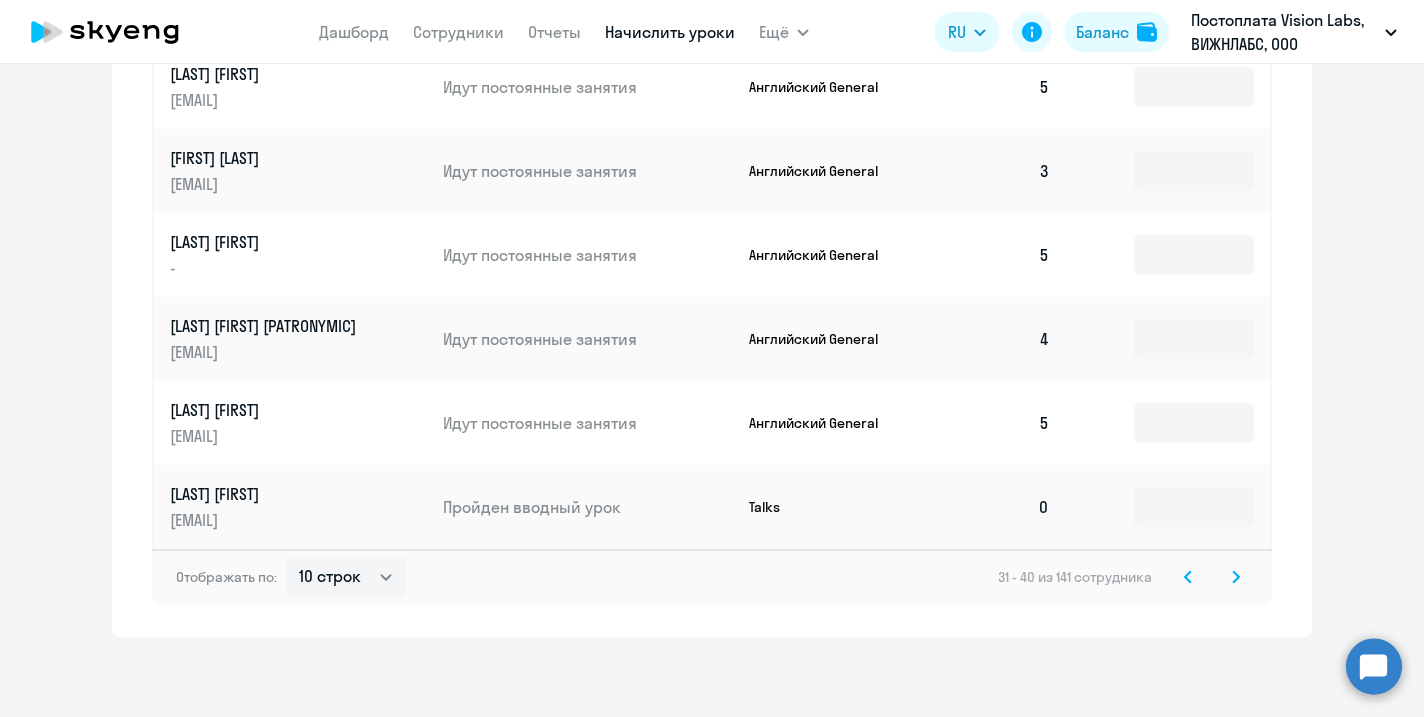 click 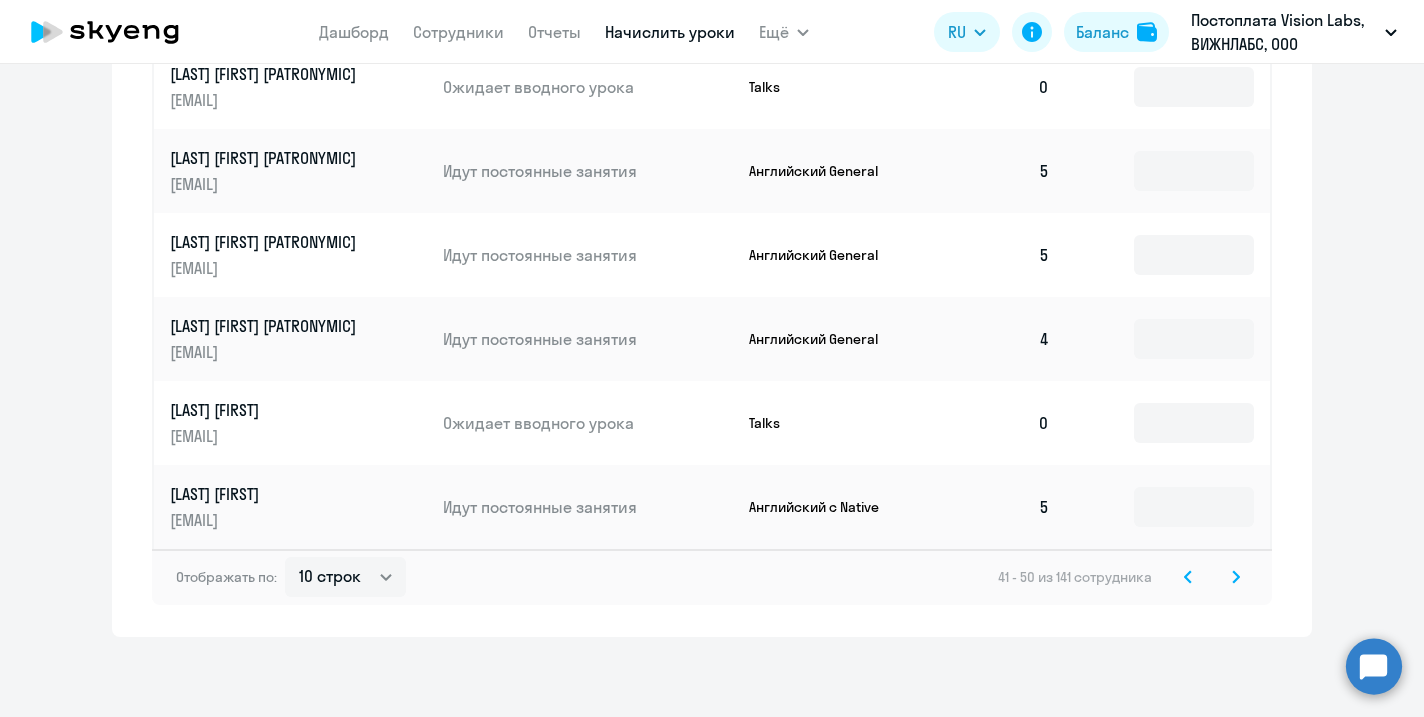 click 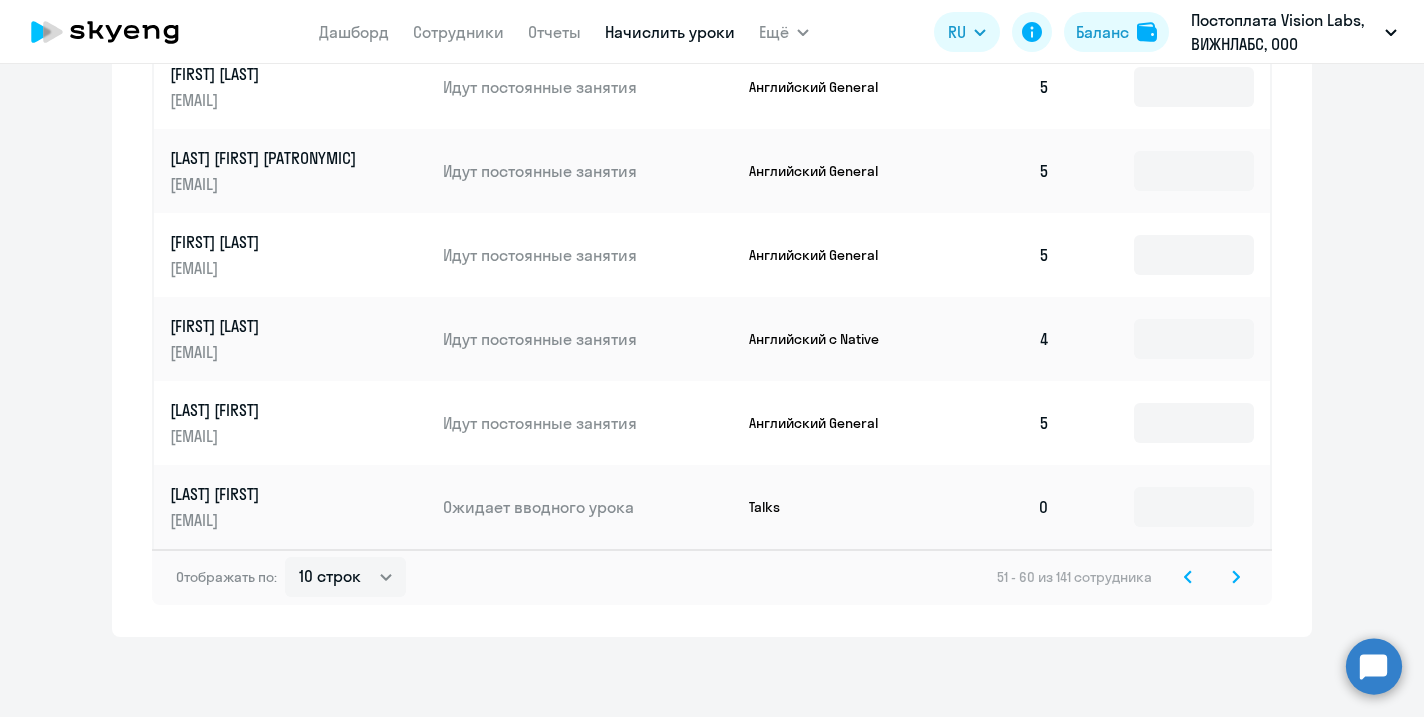 click on "Отображать по:  10 строк   30 строк   50 строк   51 - 60 из 141 сотрудника" 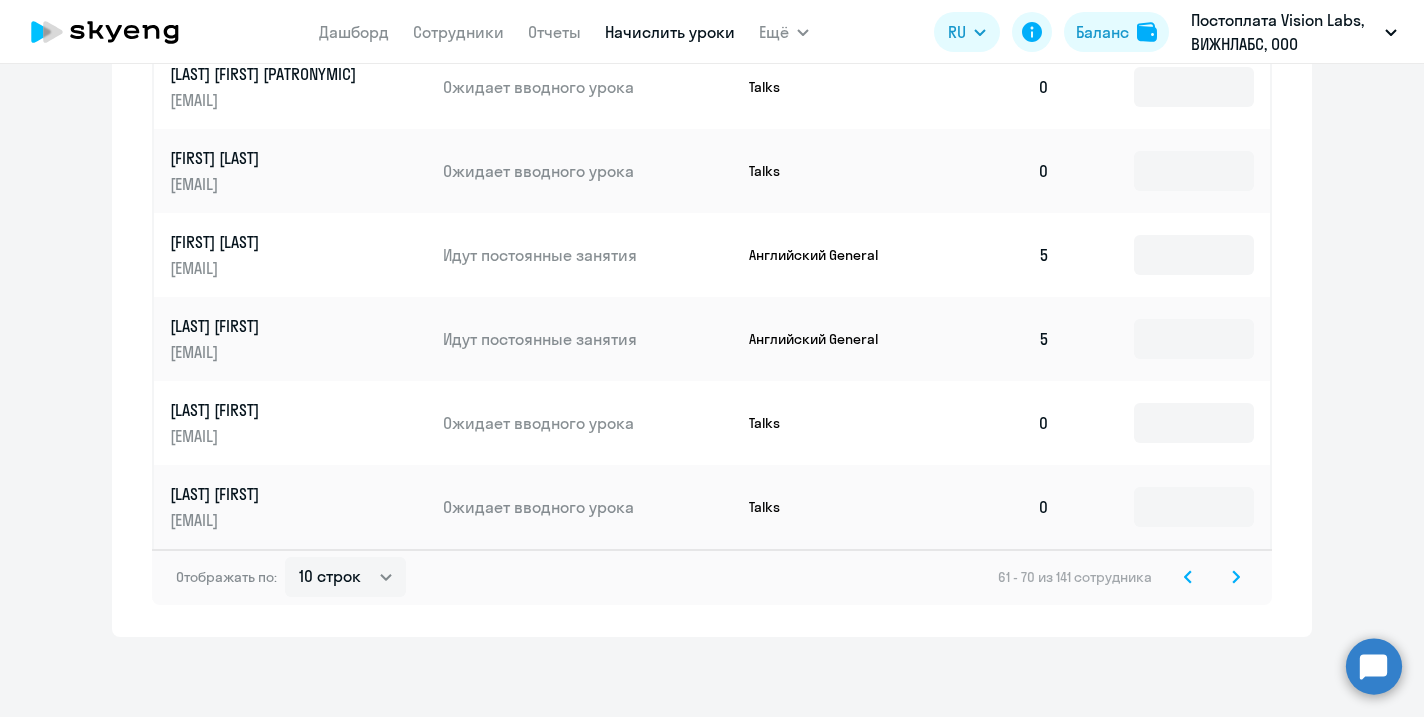 click 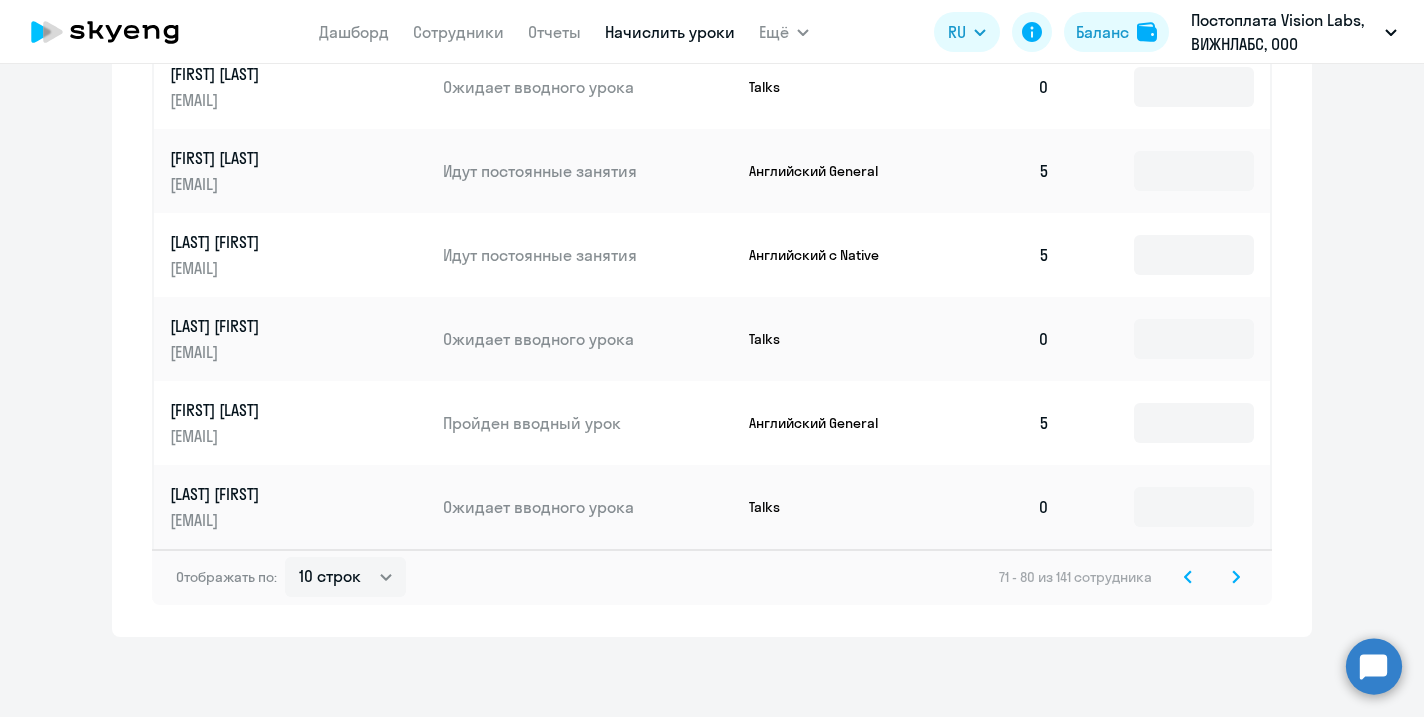 click 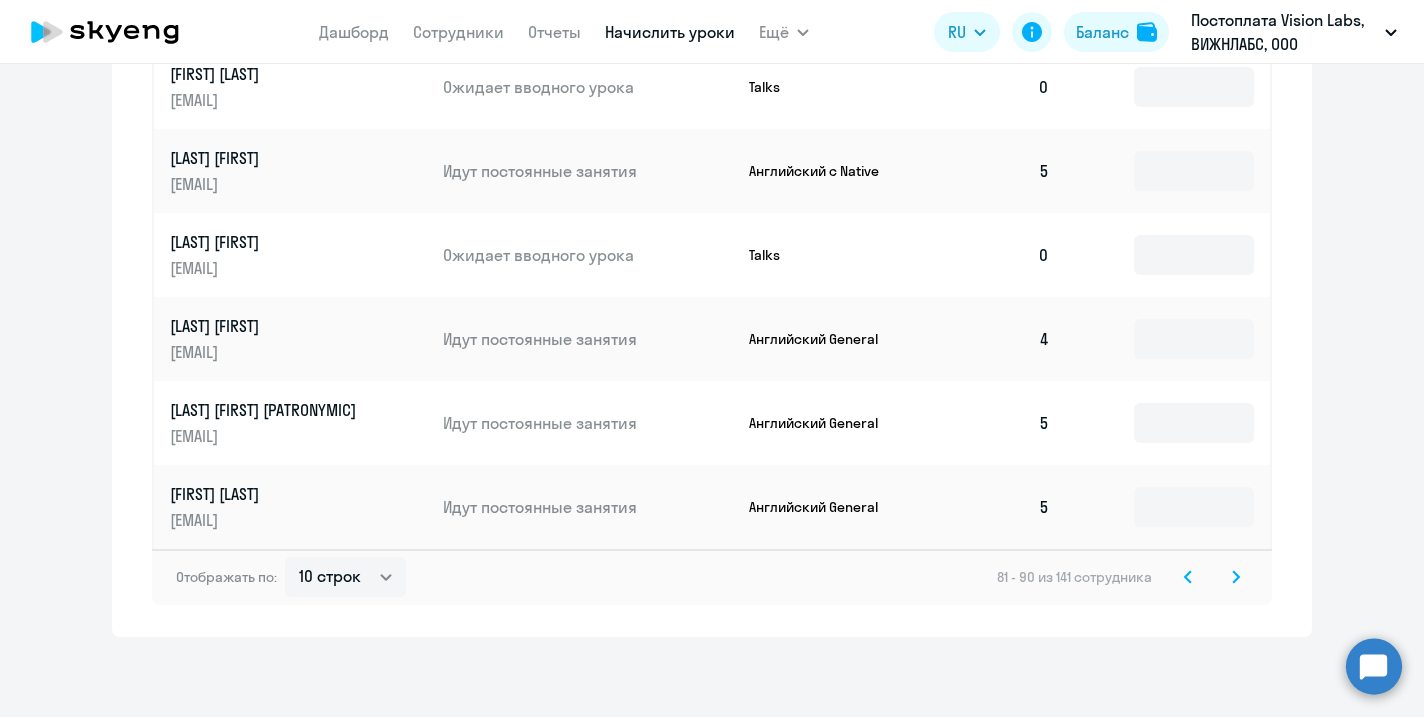 click 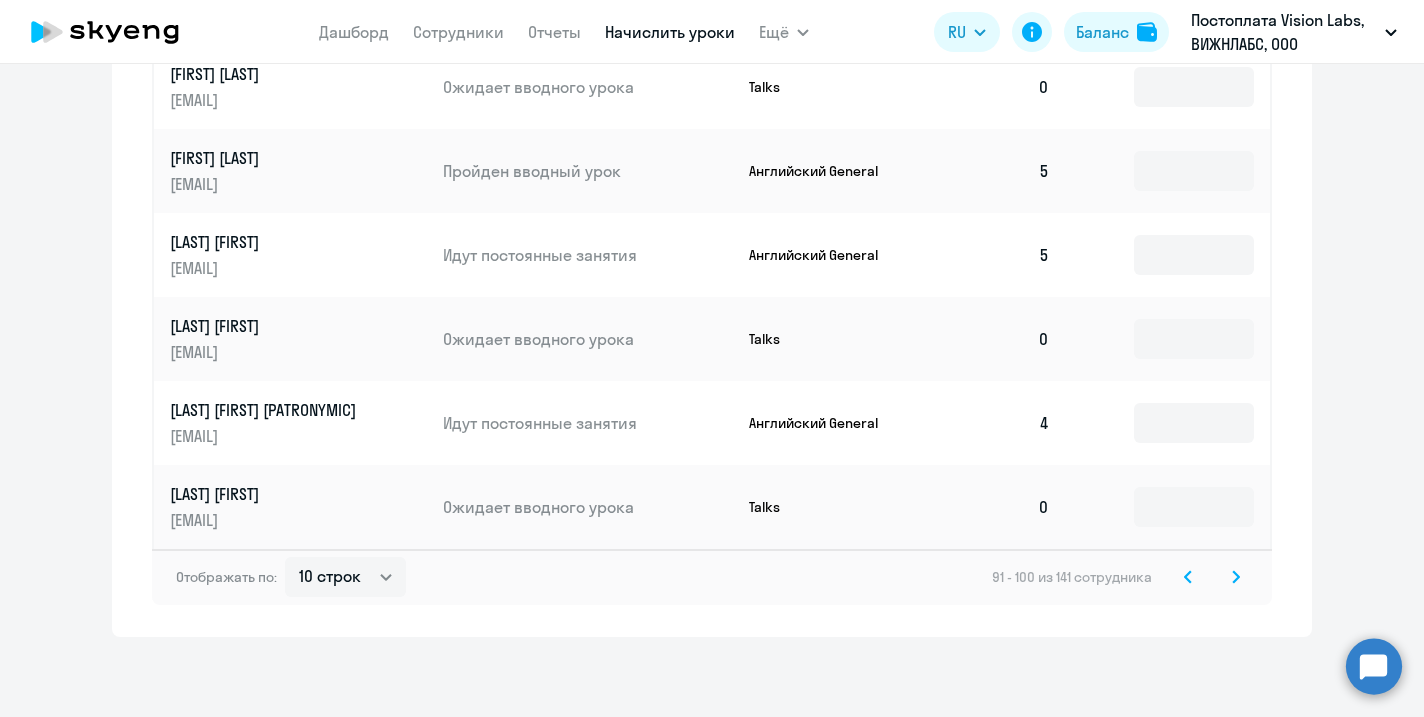 click 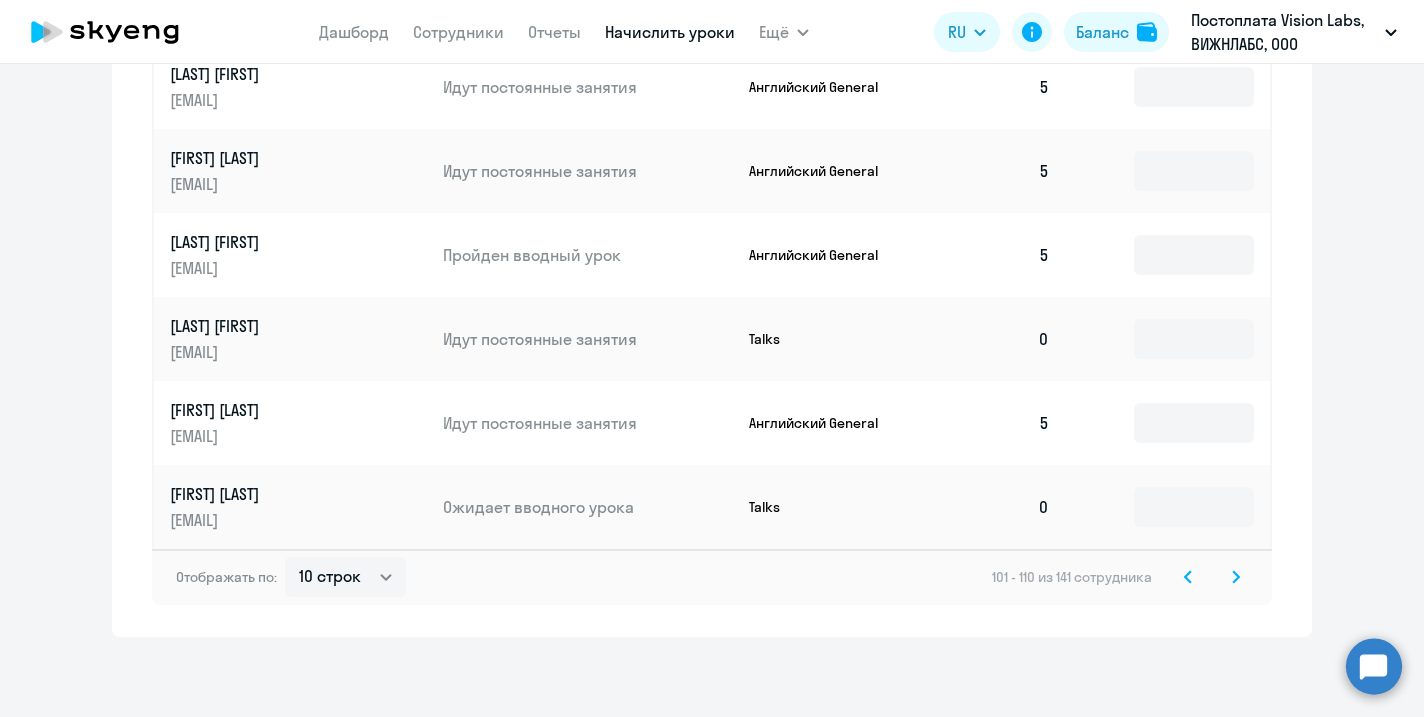 click 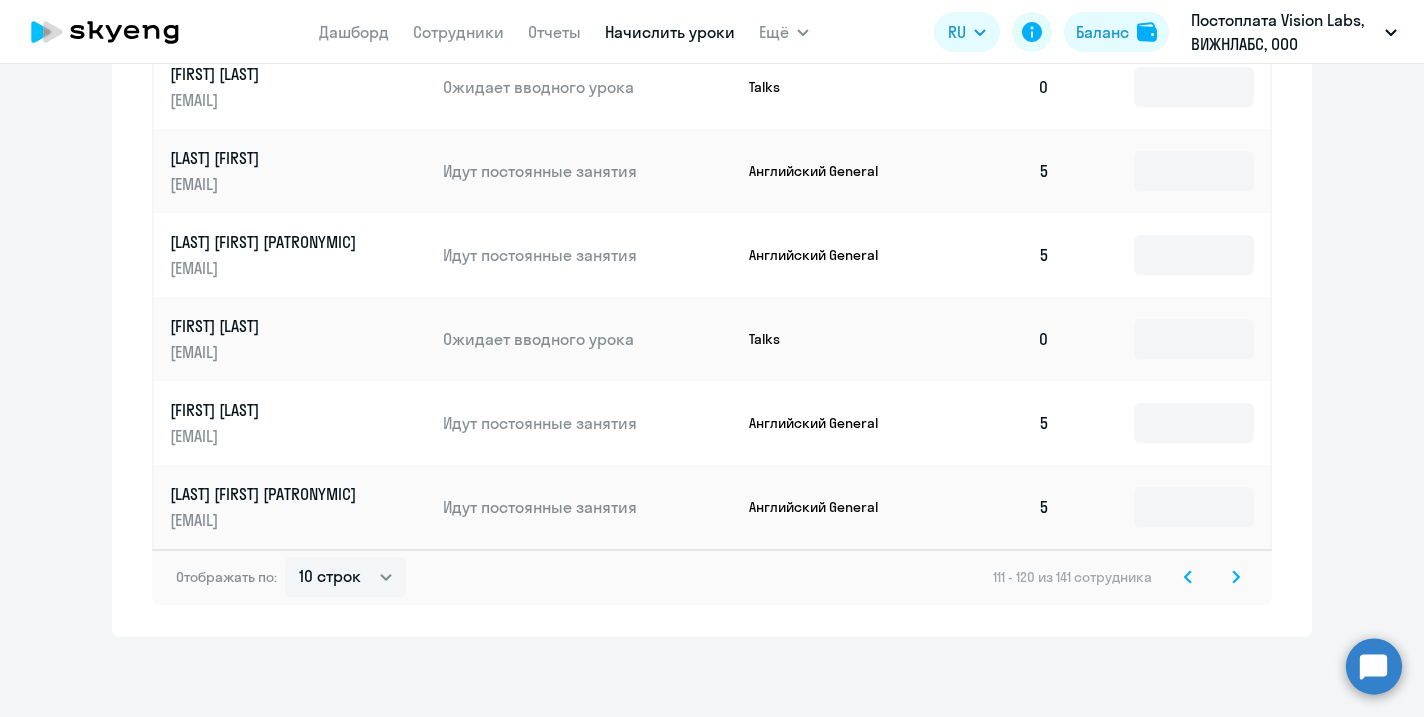 click 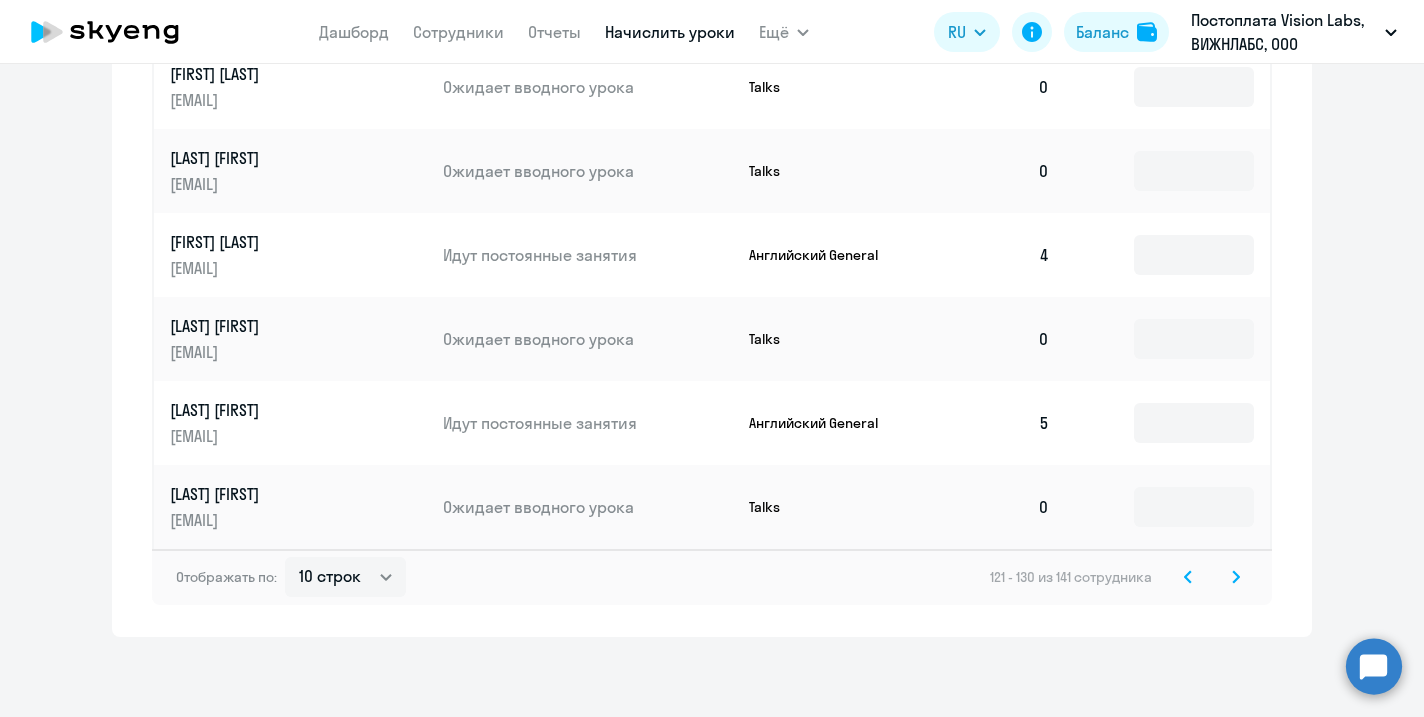 click 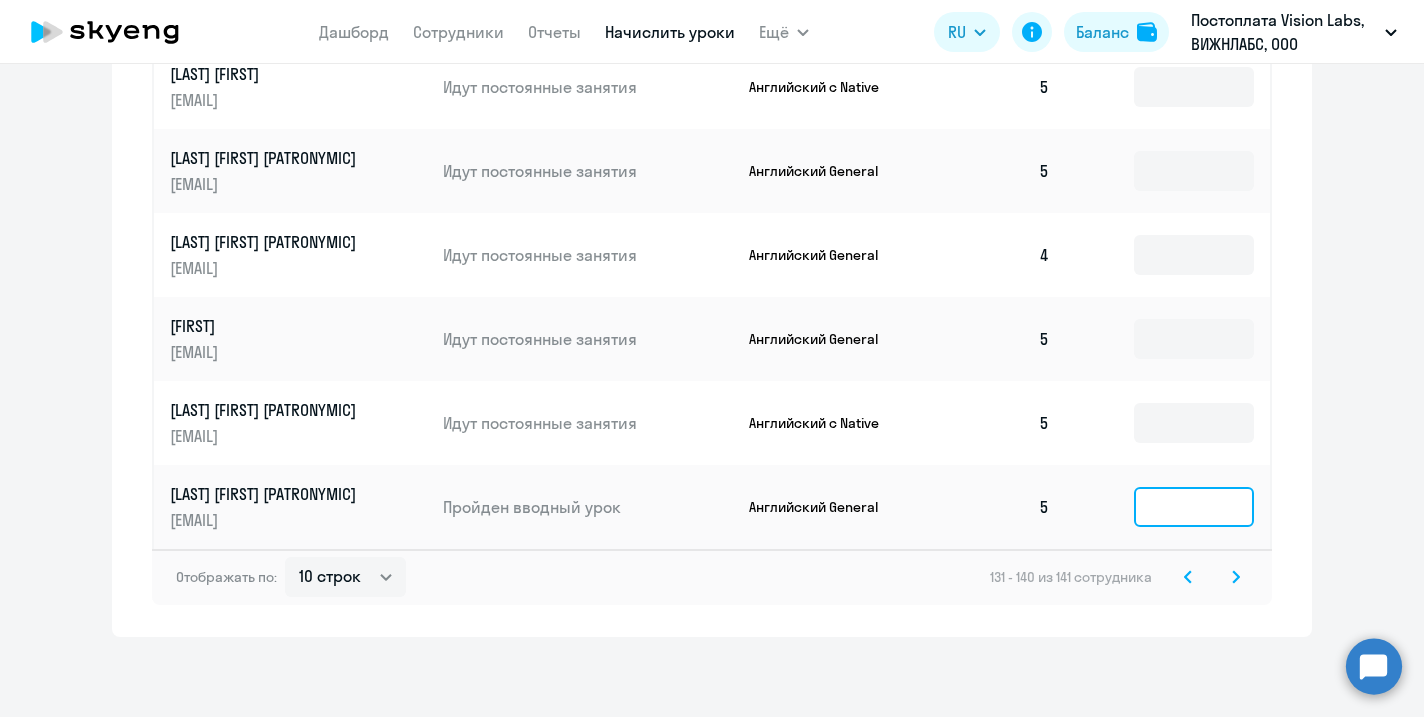 click 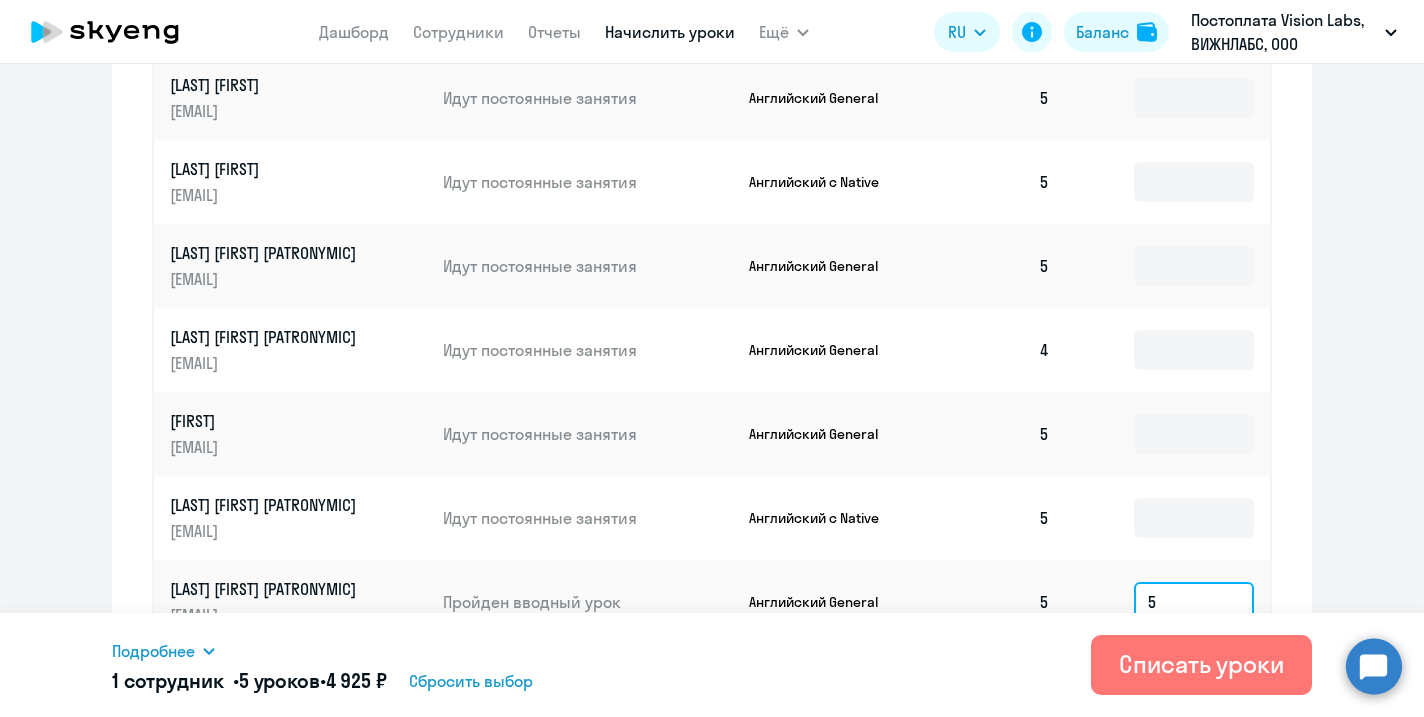 scroll, scrollTop: 1121, scrollLeft: 0, axis: vertical 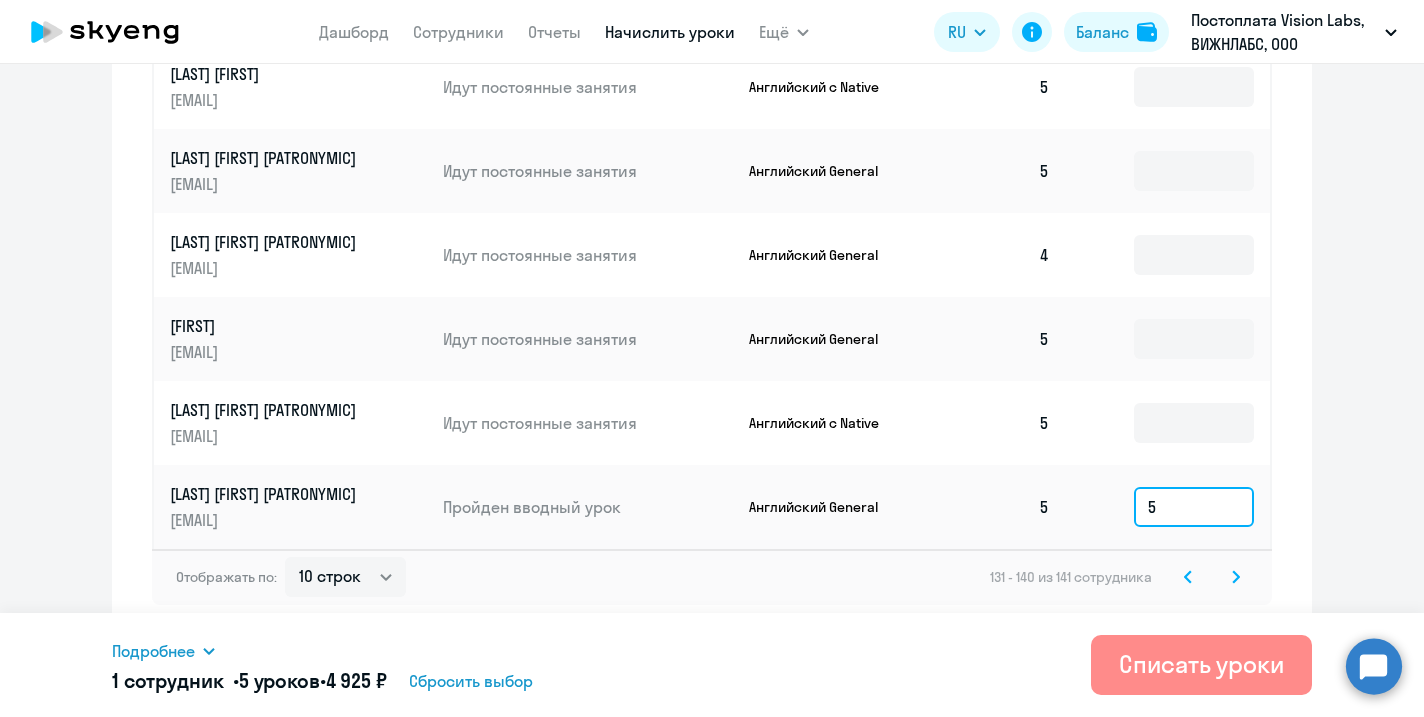 type on "5" 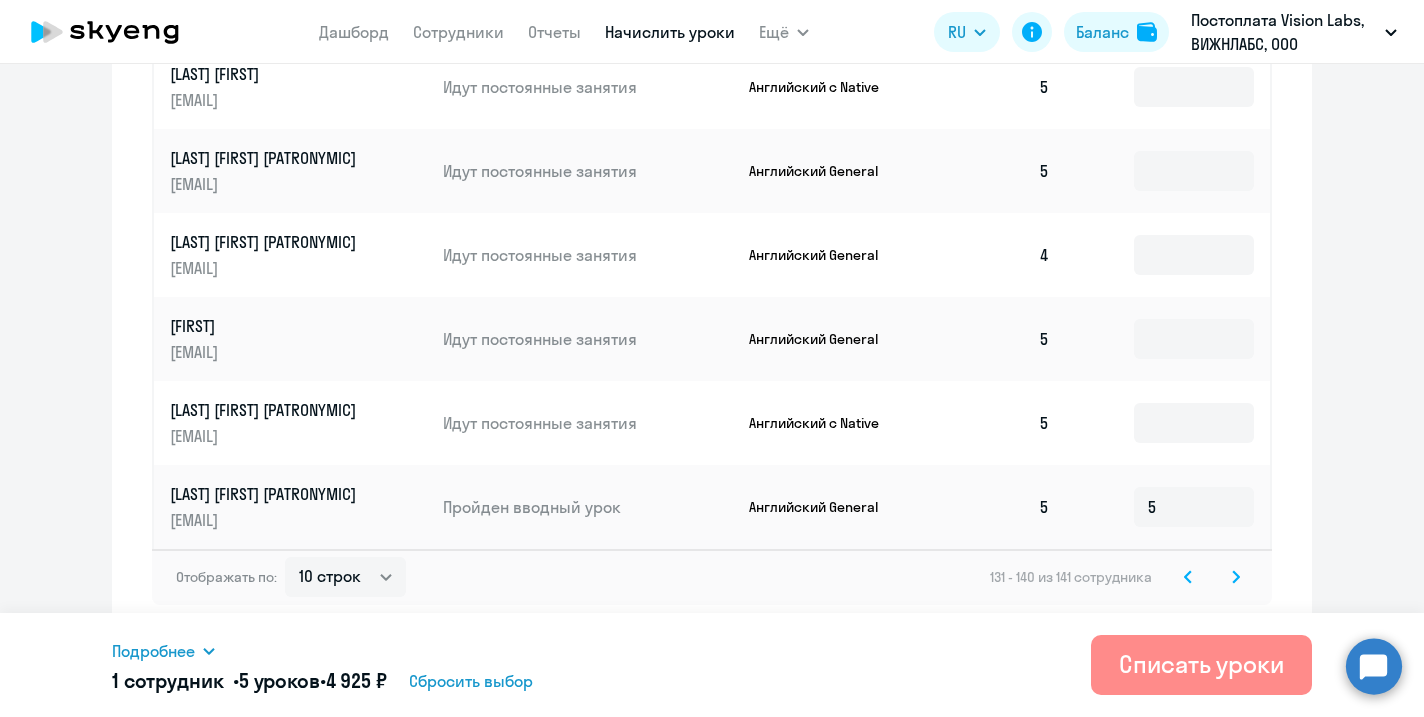 click on "Списать уроки" at bounding box center [1201, 664] 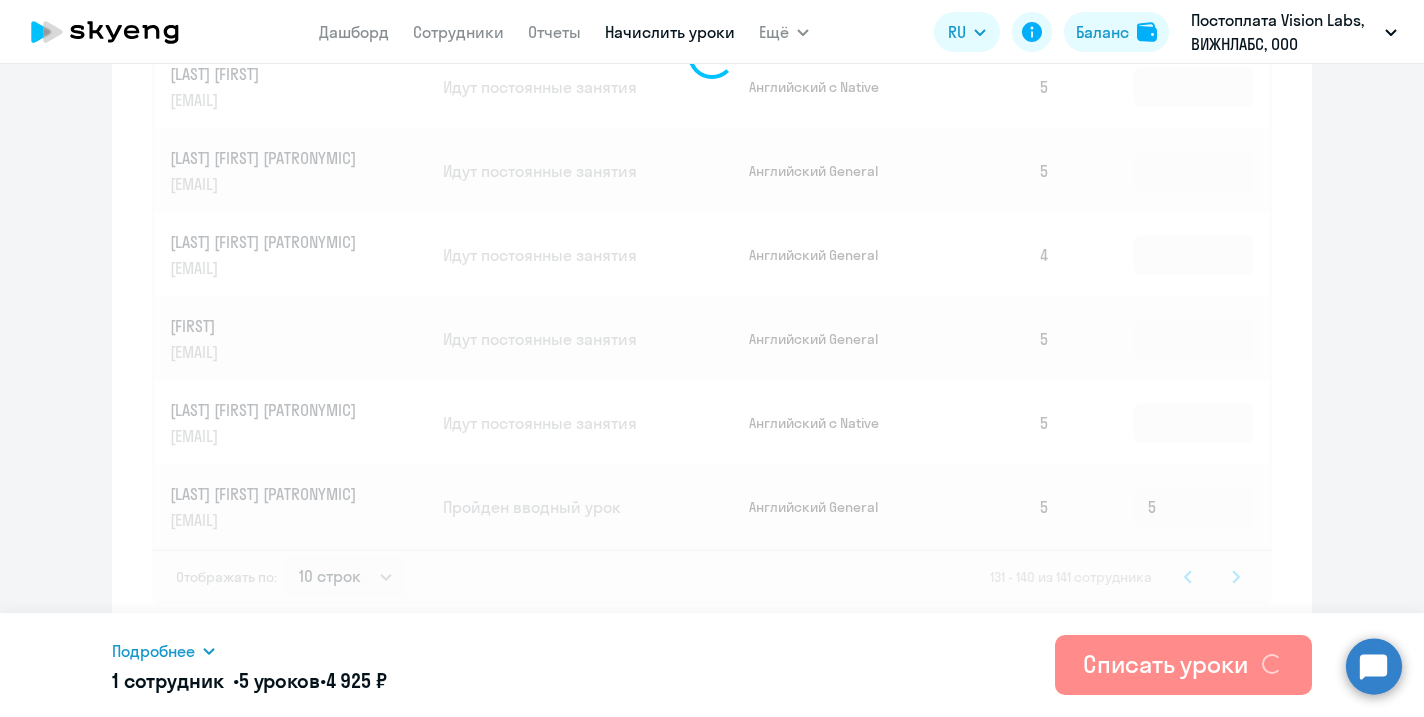 type 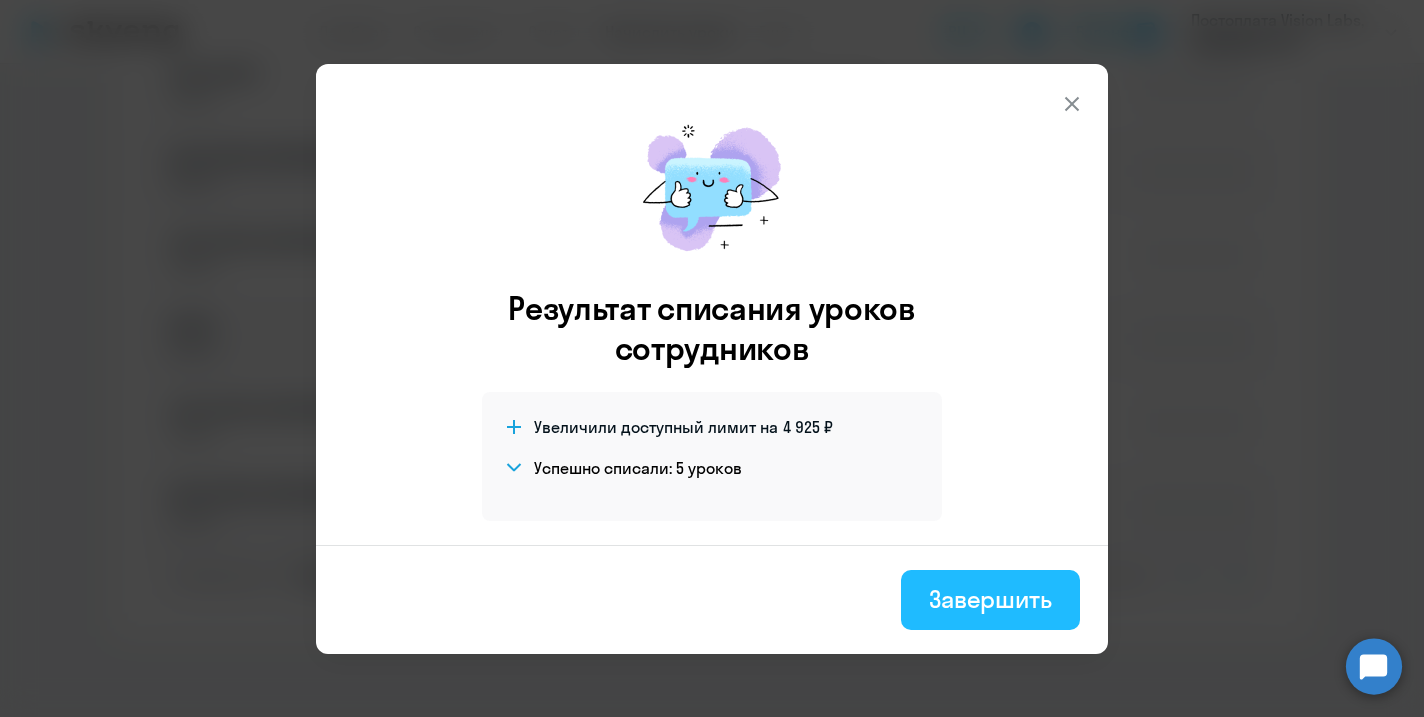 click on "Завершить" at bounding box center (990, 600) 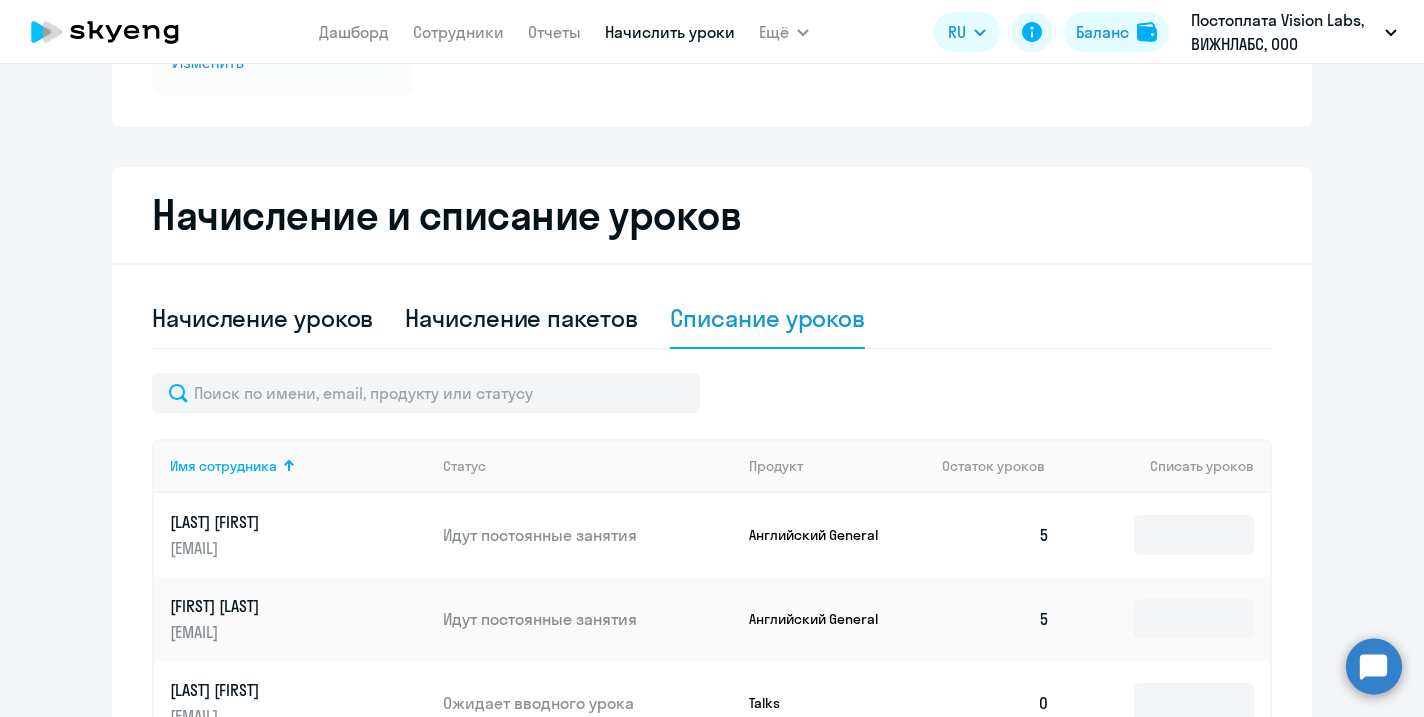 scroll, scrollTop: 296, scrollLeft: 0, axis: vertical 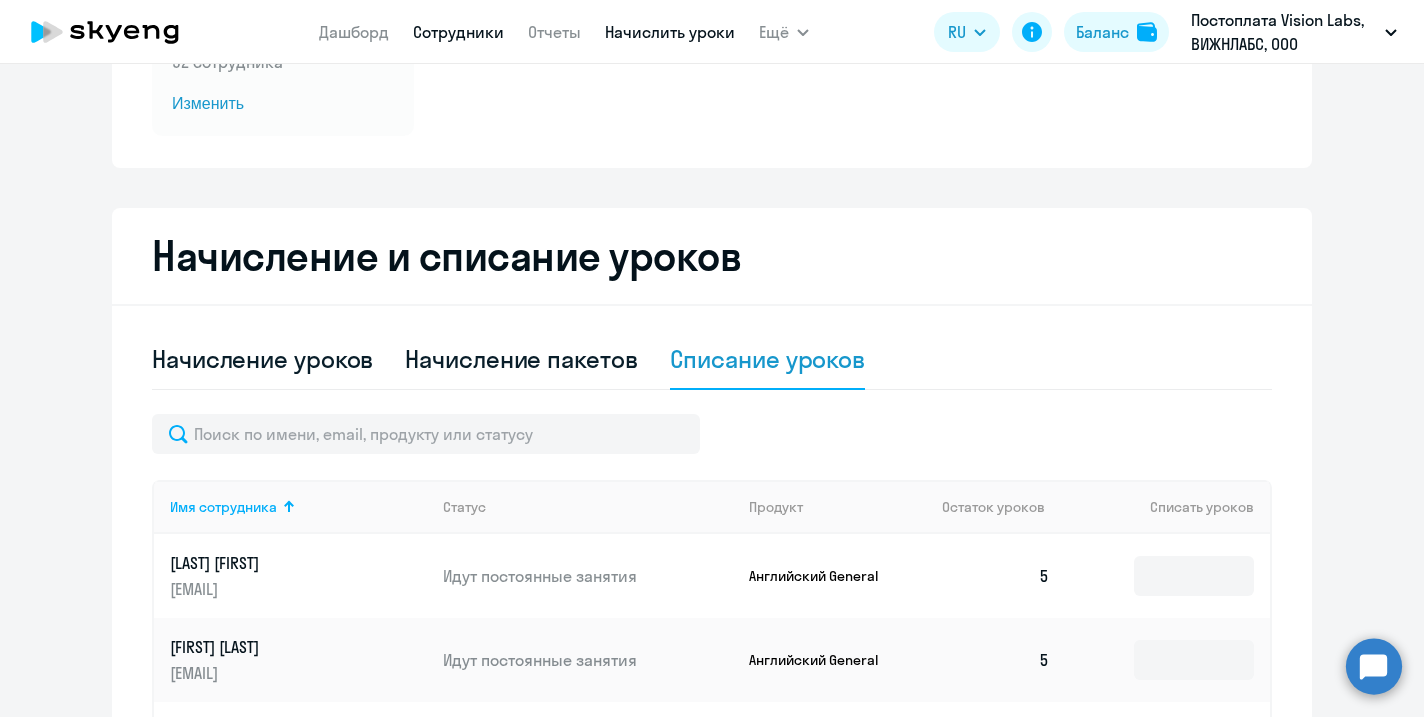 click on "Сотрудники" at bounding box center [458, 32] 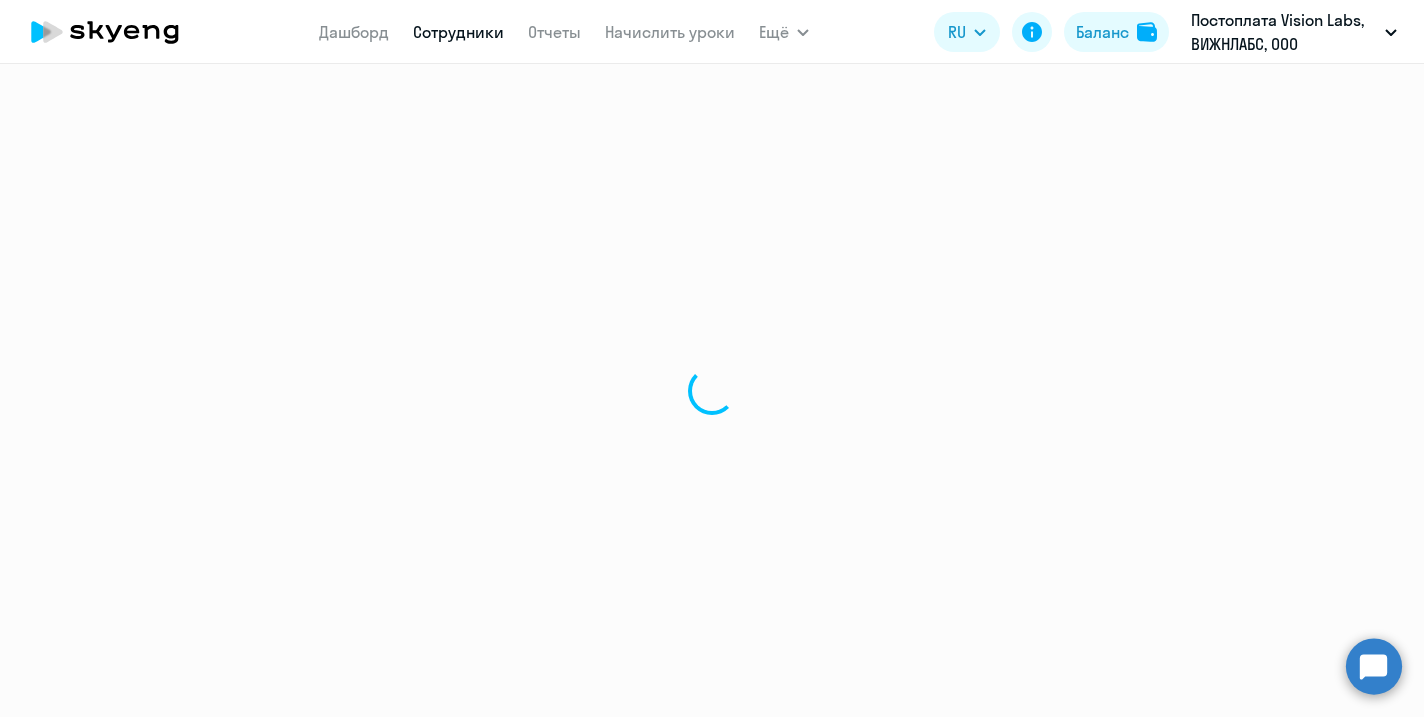 select on "30" 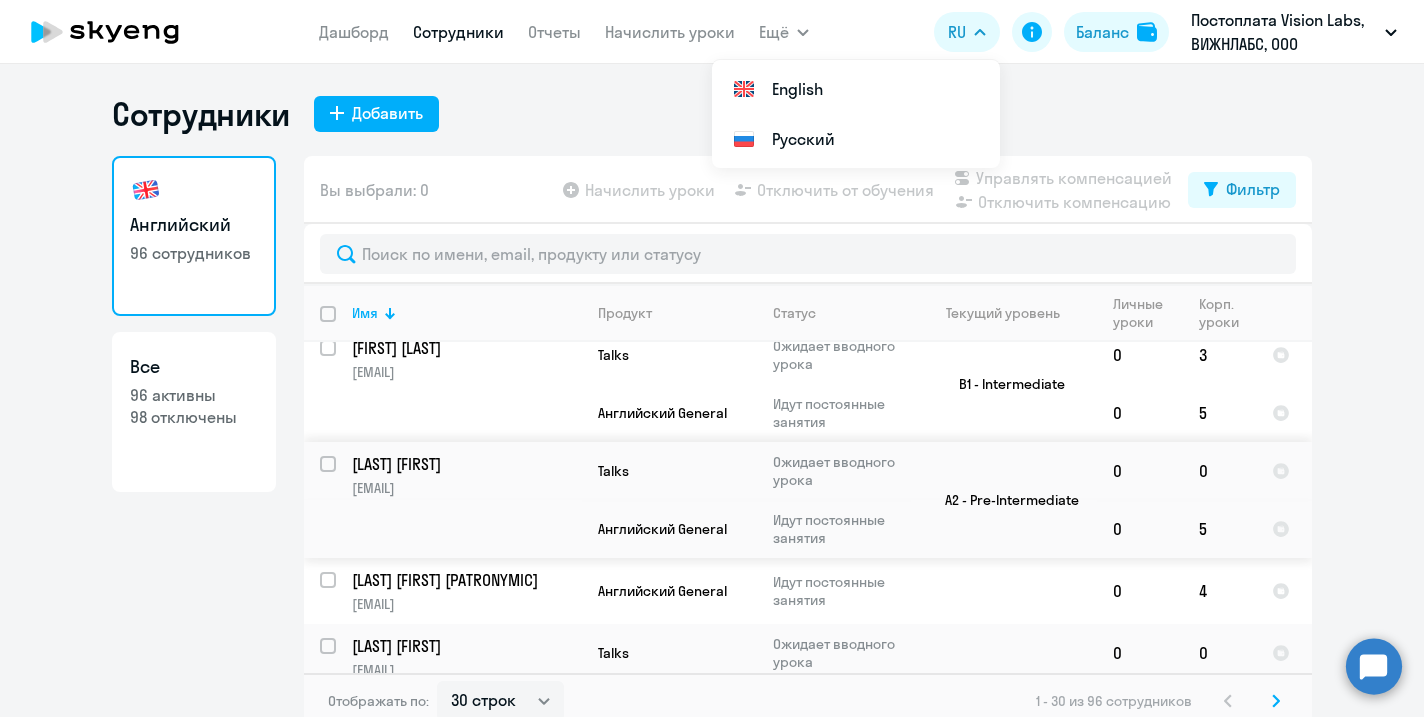 scroll, scrollTop: 2361, scrollLeft: 0, axis: vertical 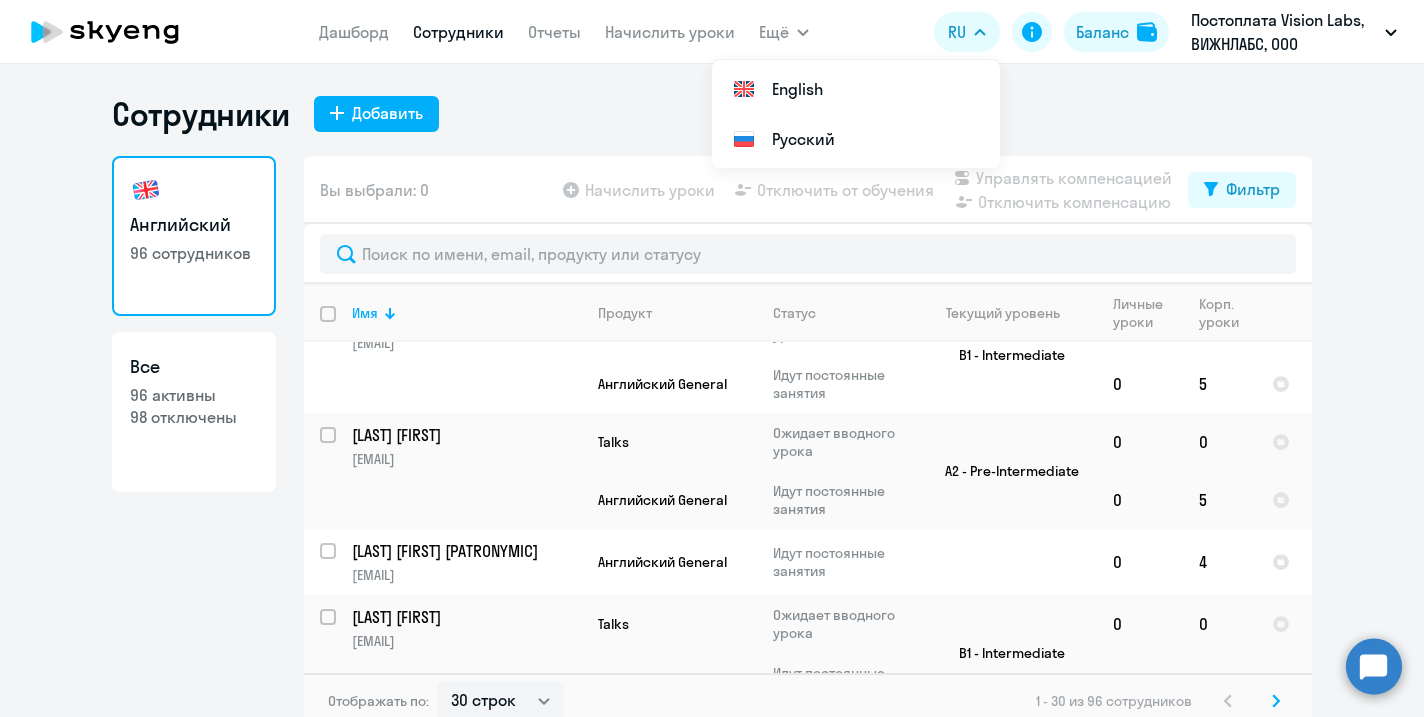 click 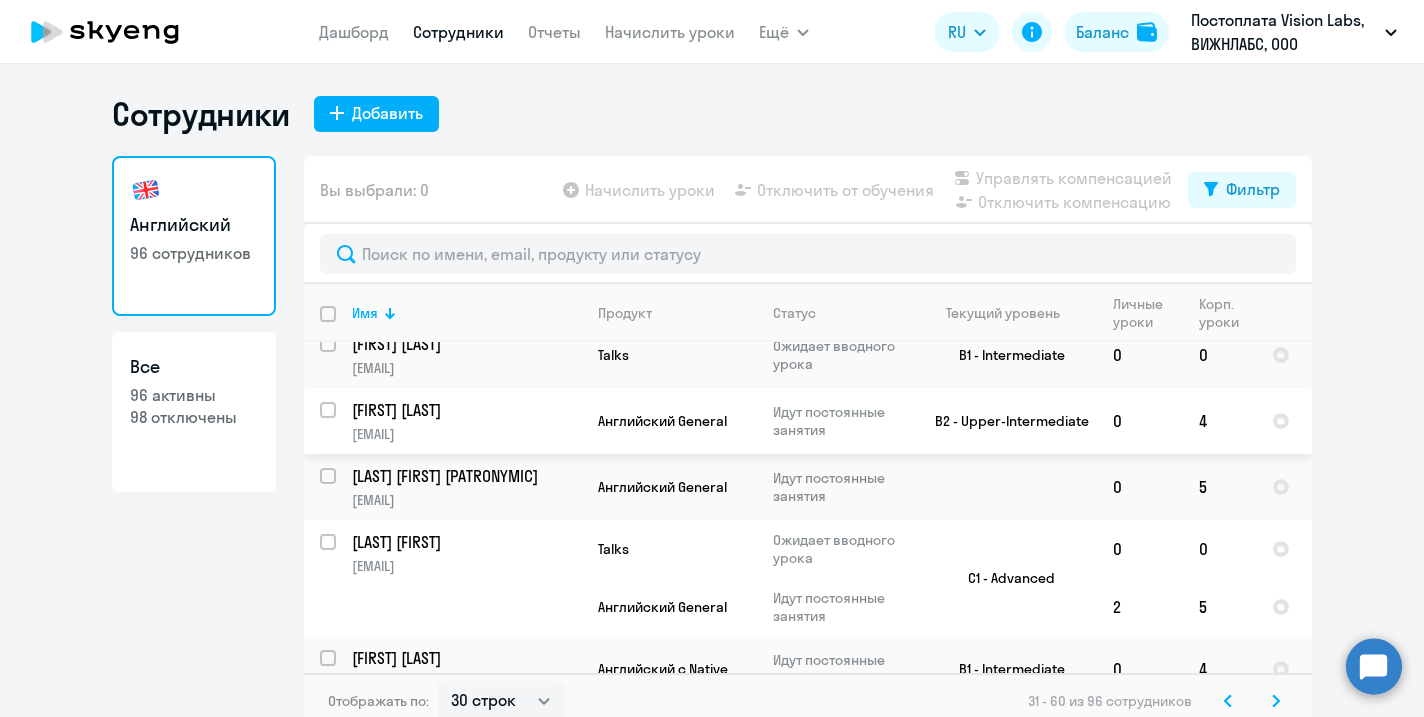 scroll, scrollTop: 2008, scrollLeft: 0, axis: vertical 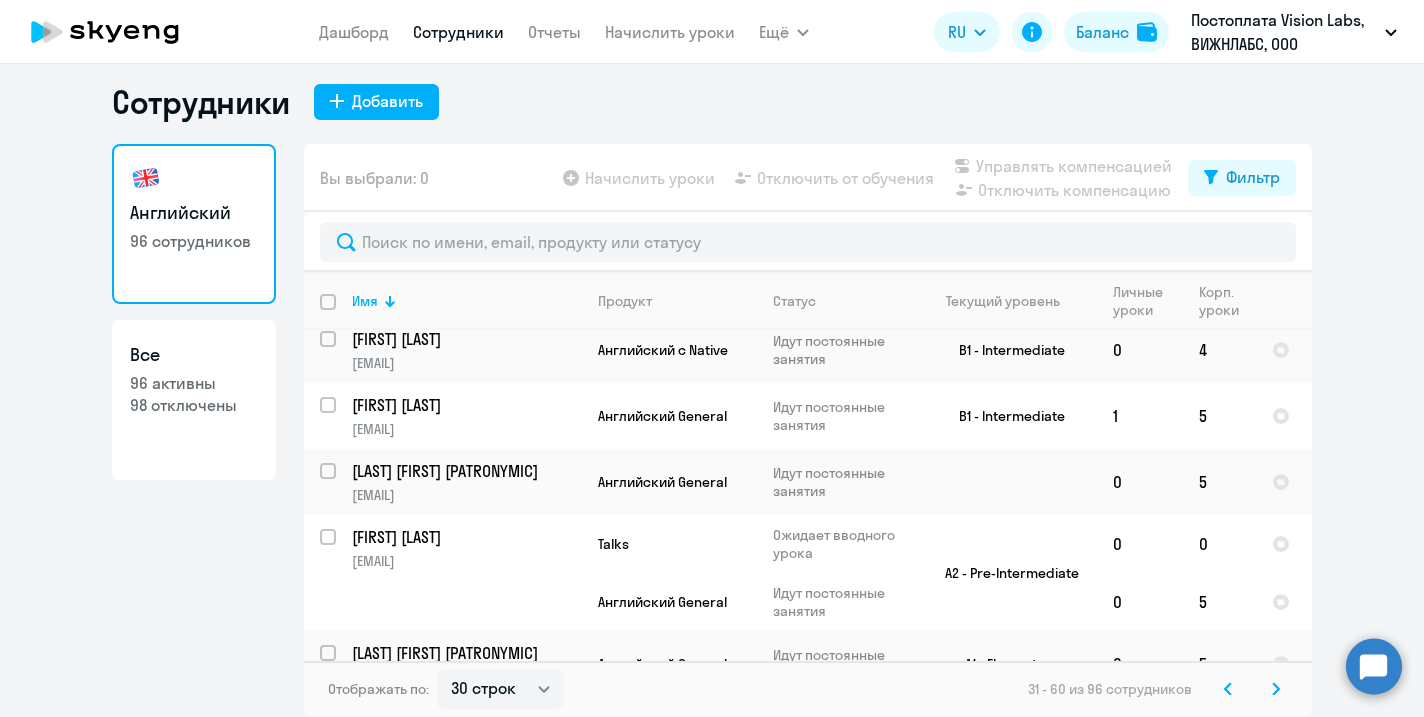 click 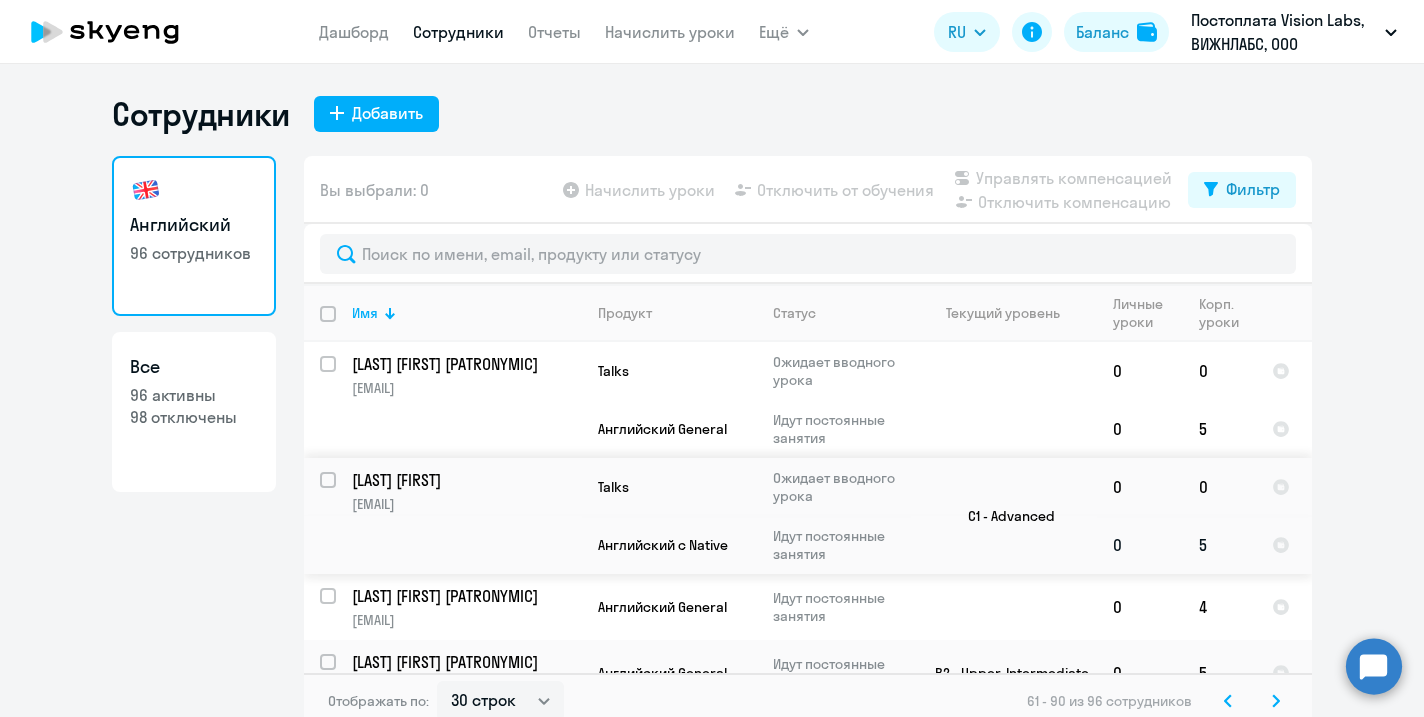 scroll, scrollTop: 12, scrollLeft: 0, axis: vertical 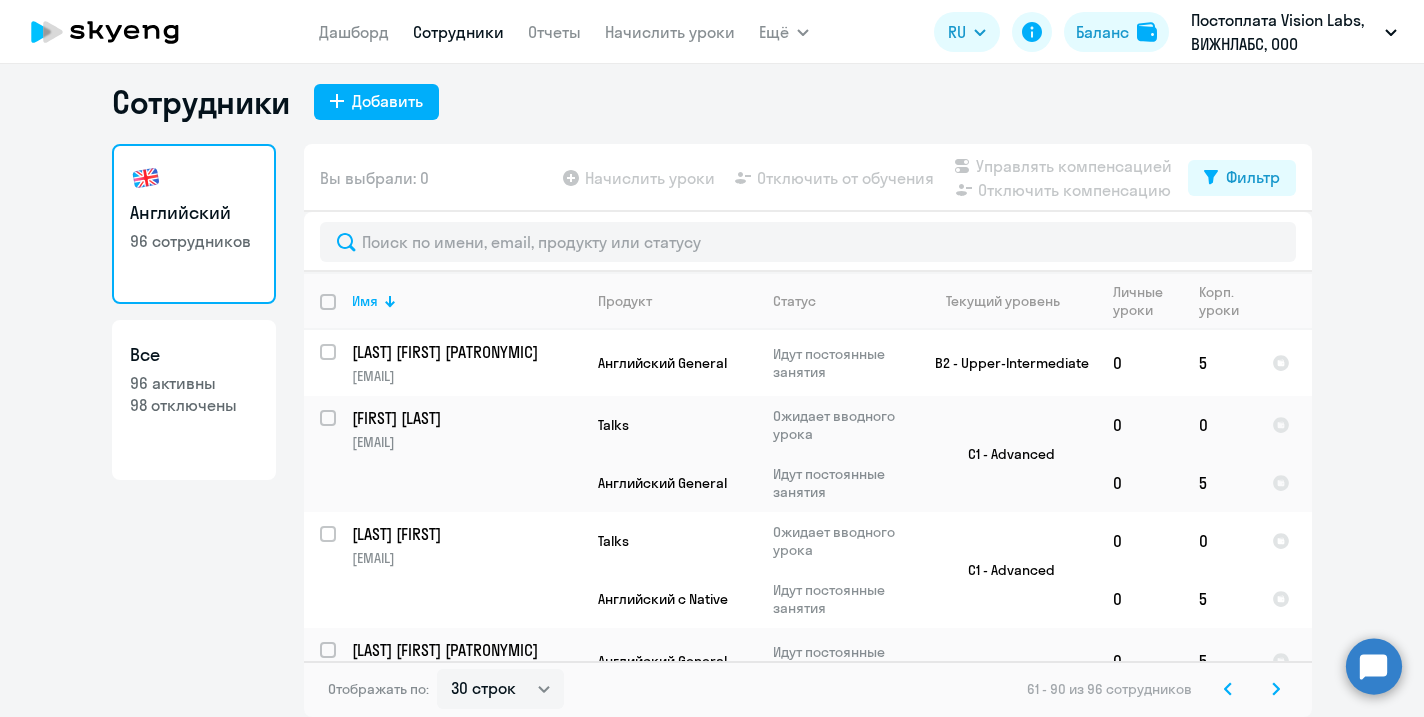 click 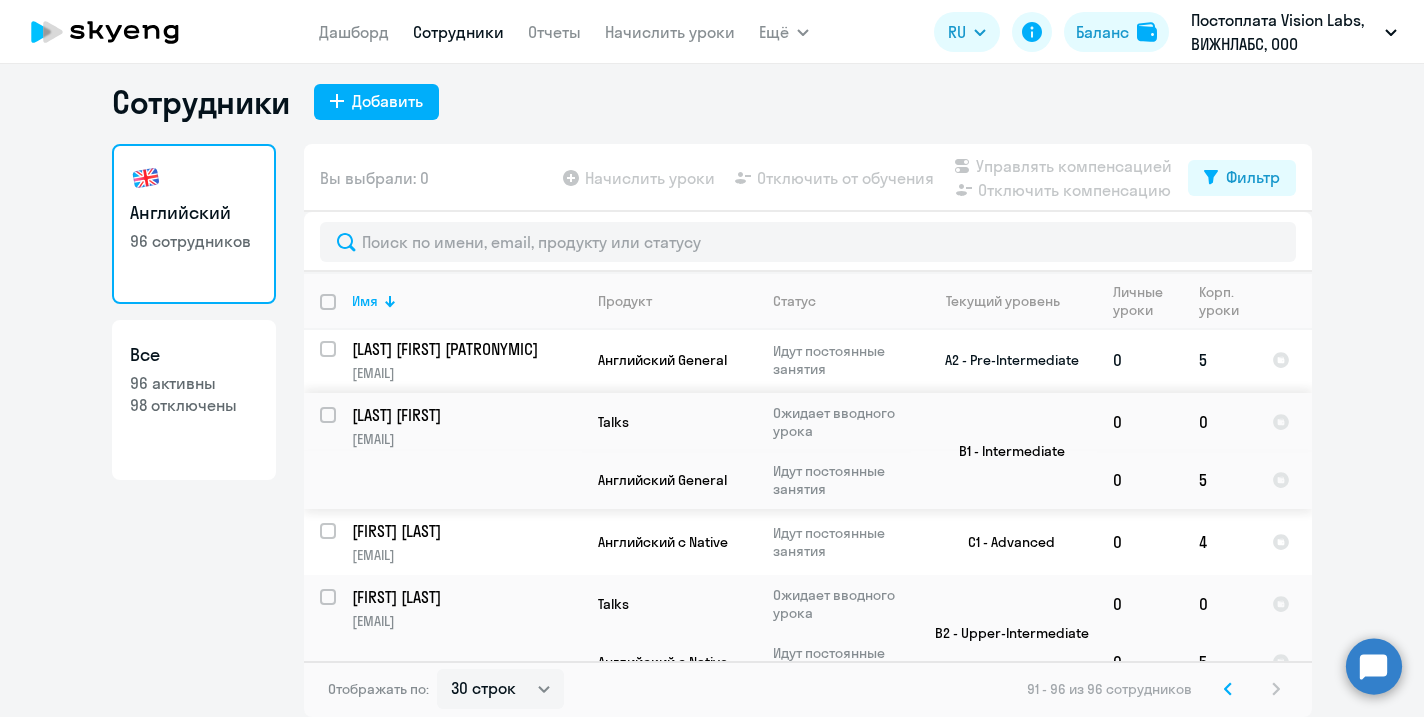 scroll, scrollTop: 256, scrollLeft: 0, axis: vertical 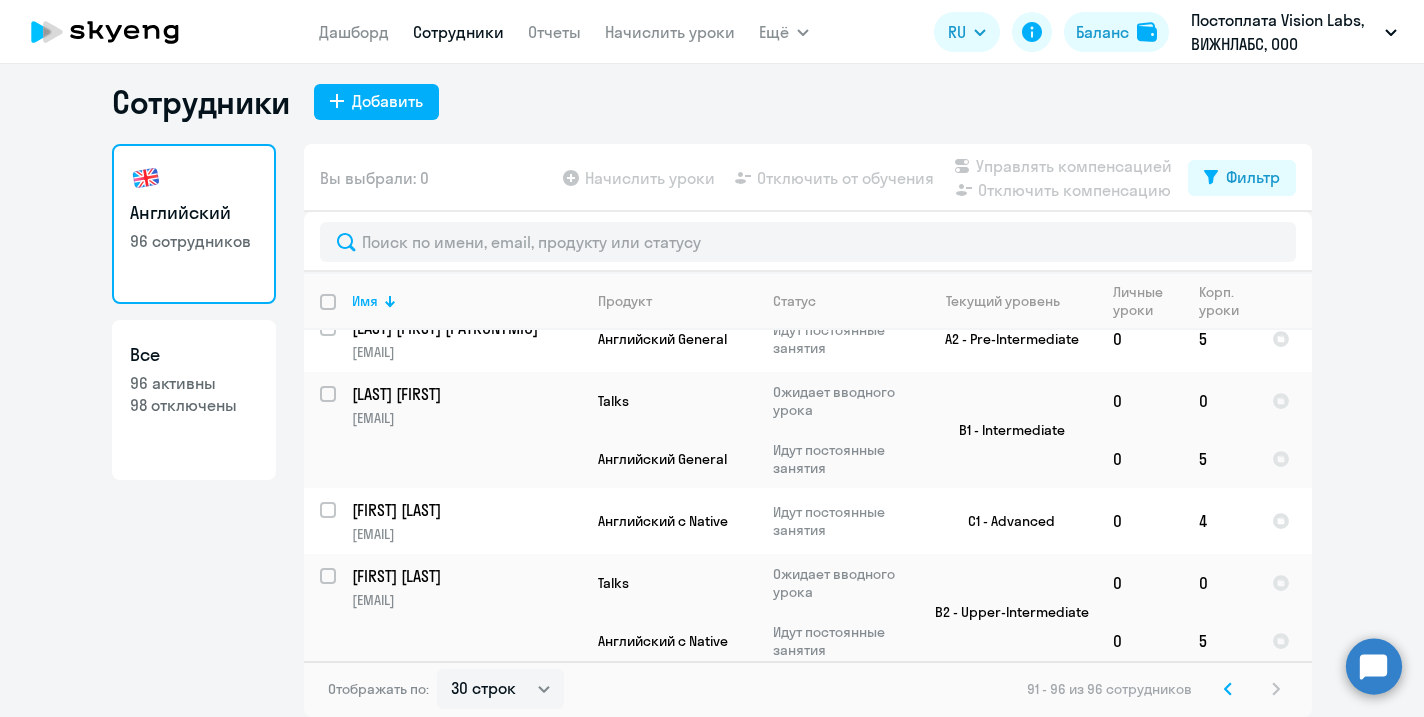 click 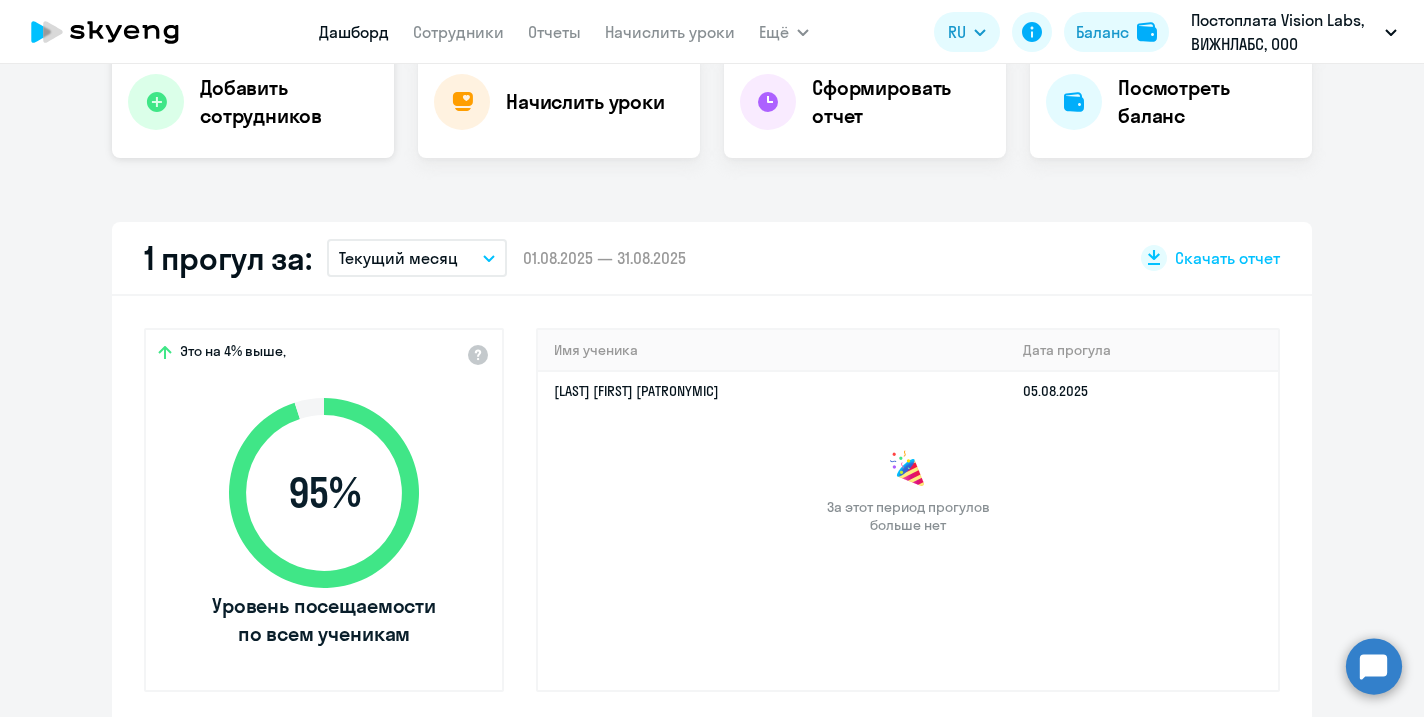 scroll, scrollTop: 496, scrollLeft: 0, axis: vertical 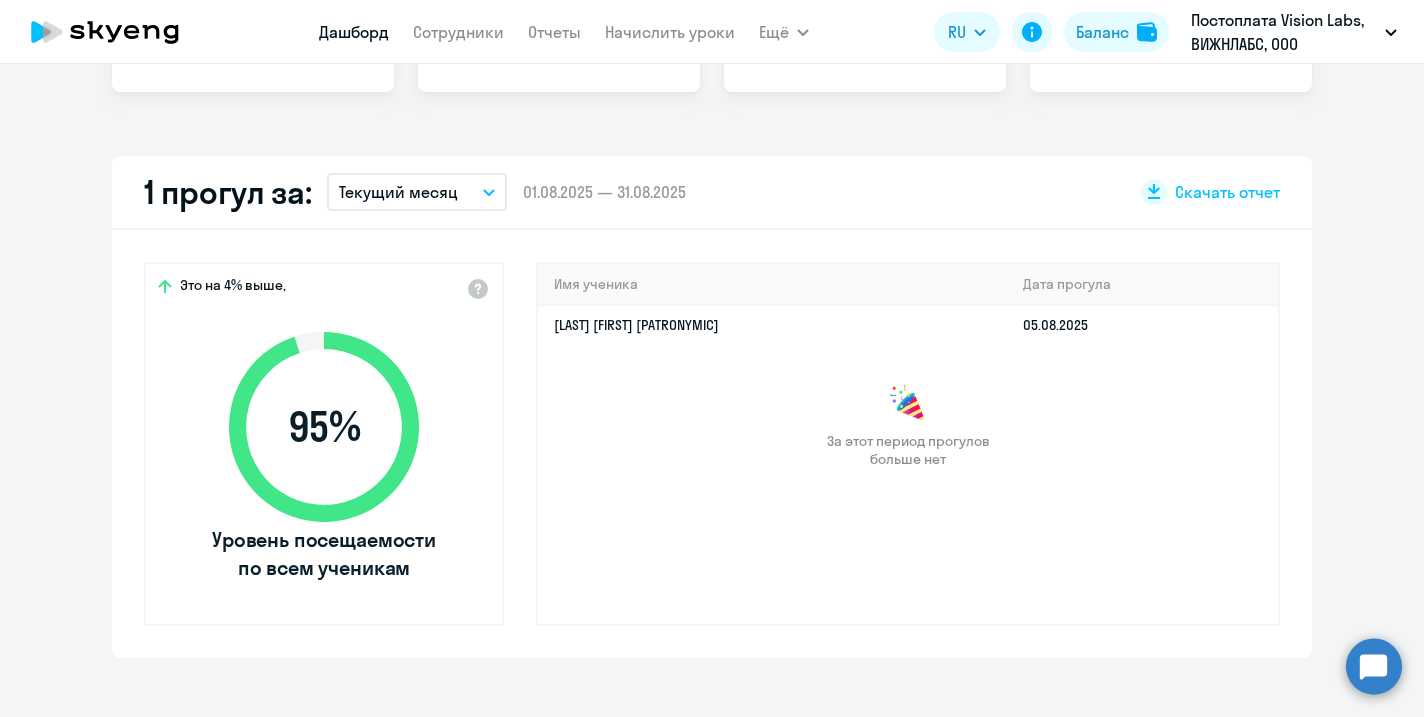 select on "30" 